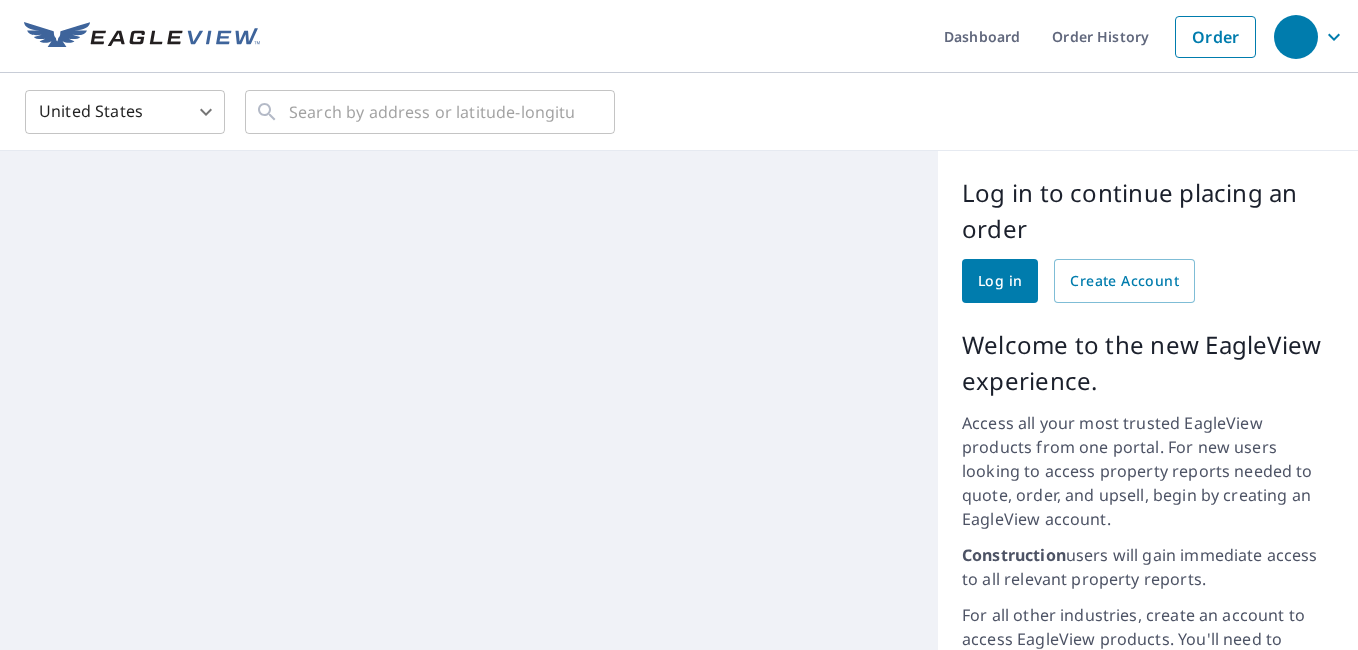 scroll, scrollTop: 0, scrollLeft: 0, axis: both 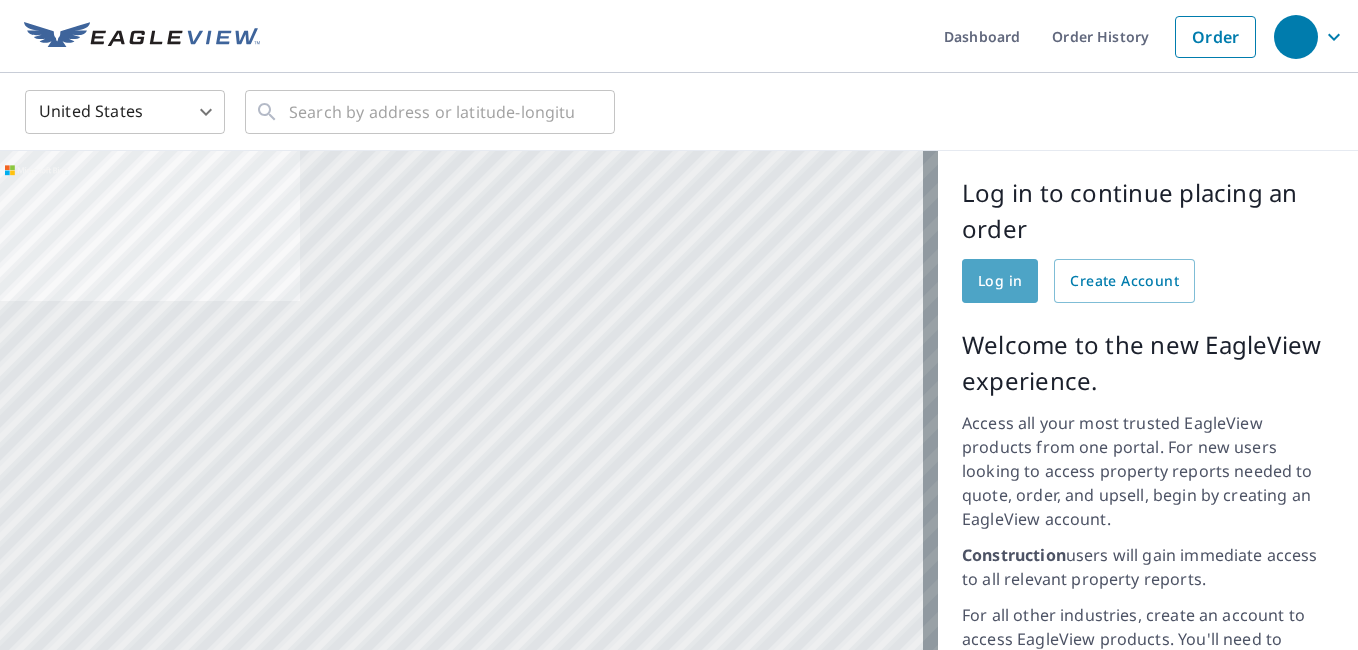 click on "Log in" at bounding box center [1000, 281] 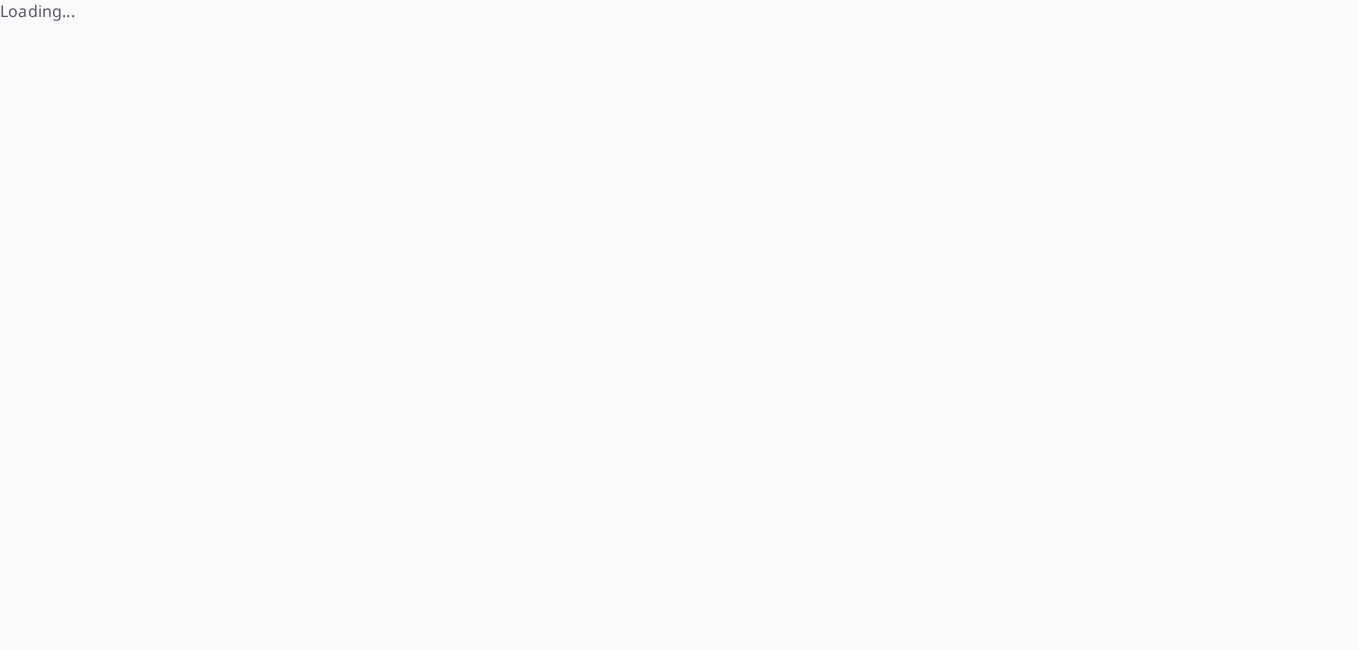 scroll, scrollTop: 0, scrollLeft: 0, axis: both 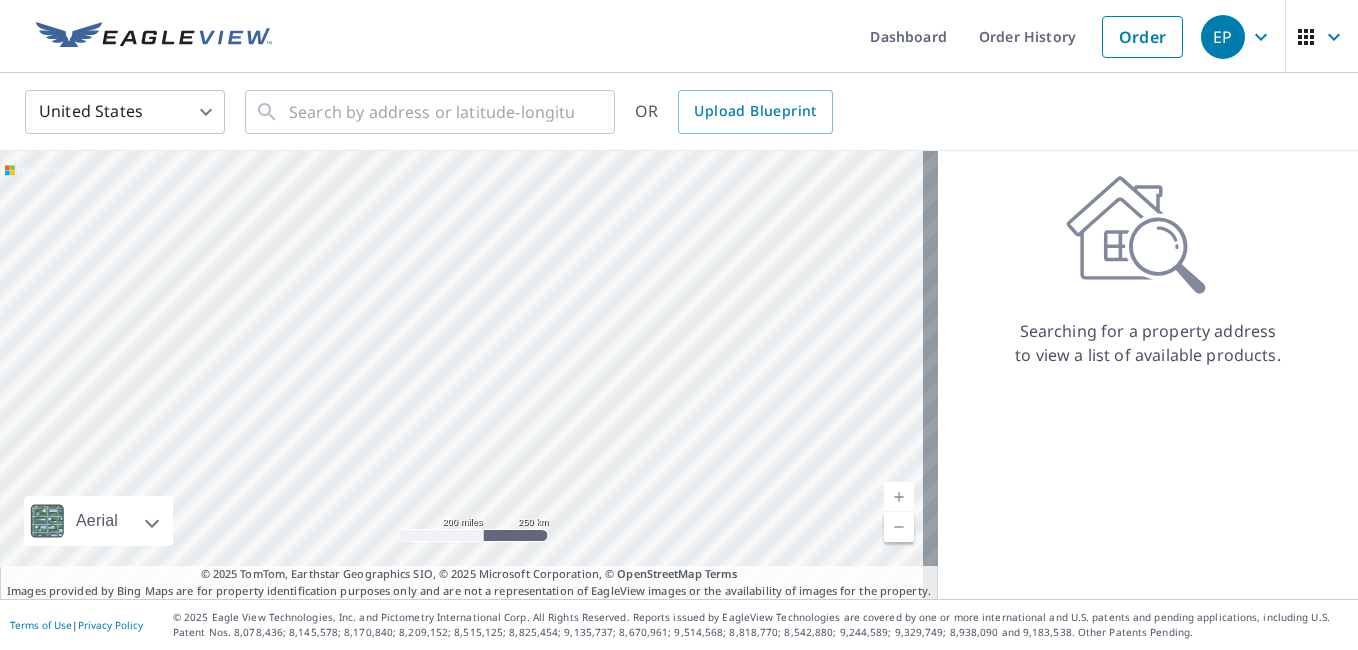 click 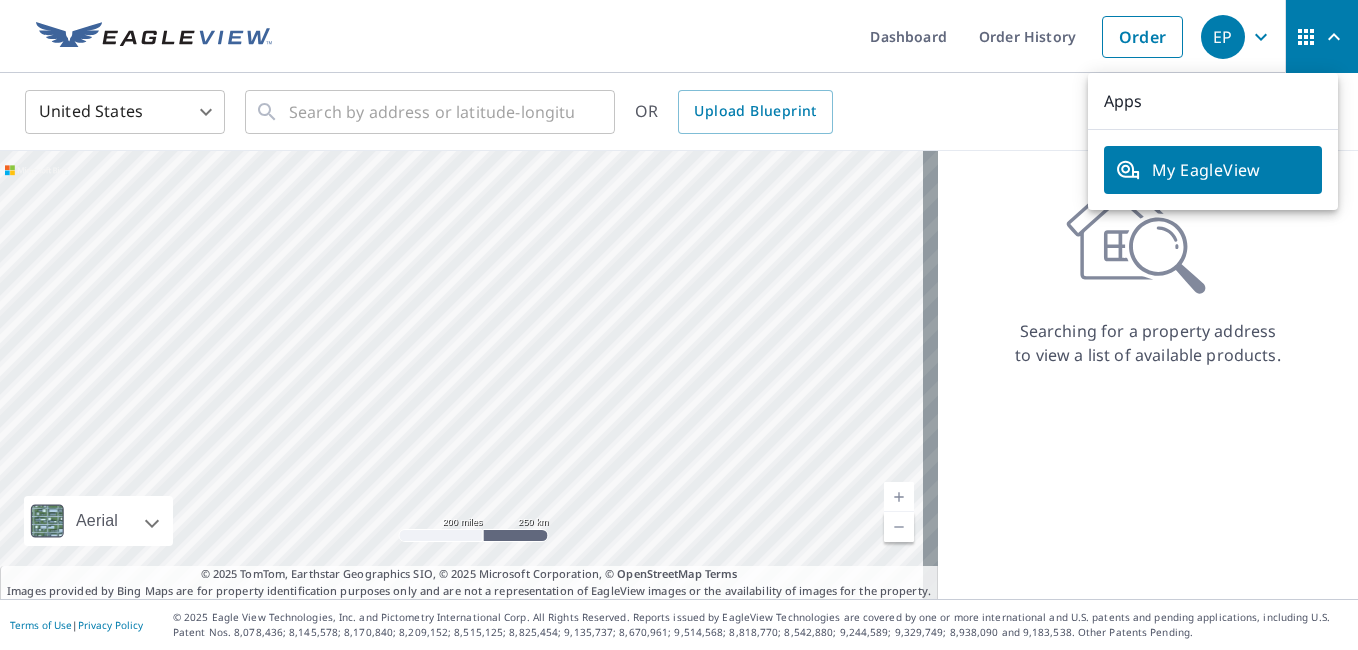 click 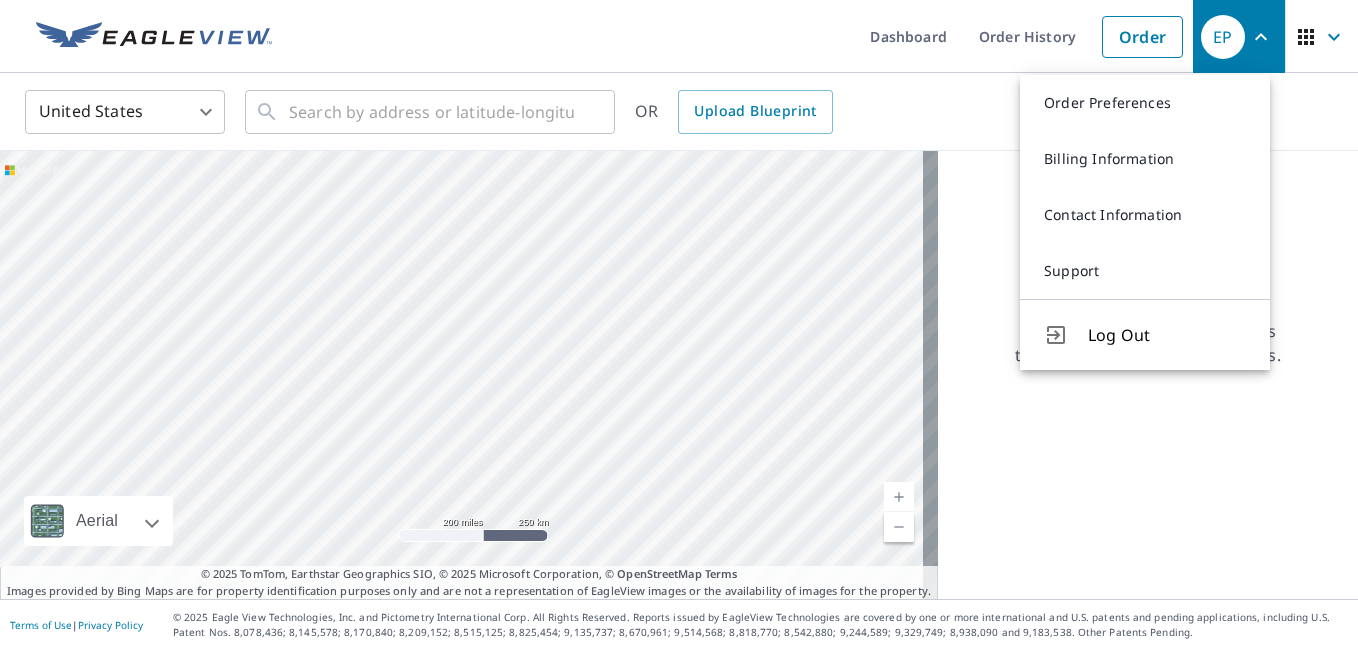 click on "Searching for a property address to view a list of available products." at bounding box center (1148, 375) 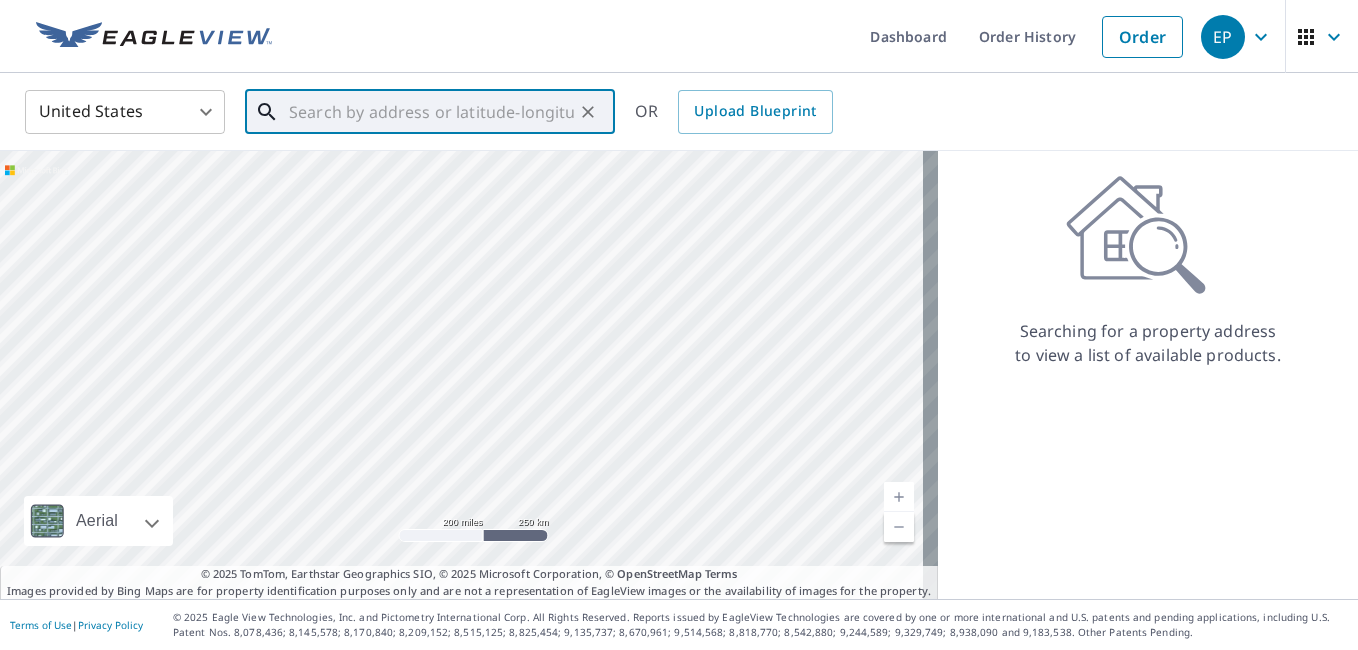 click at bounding box center (431, 112) 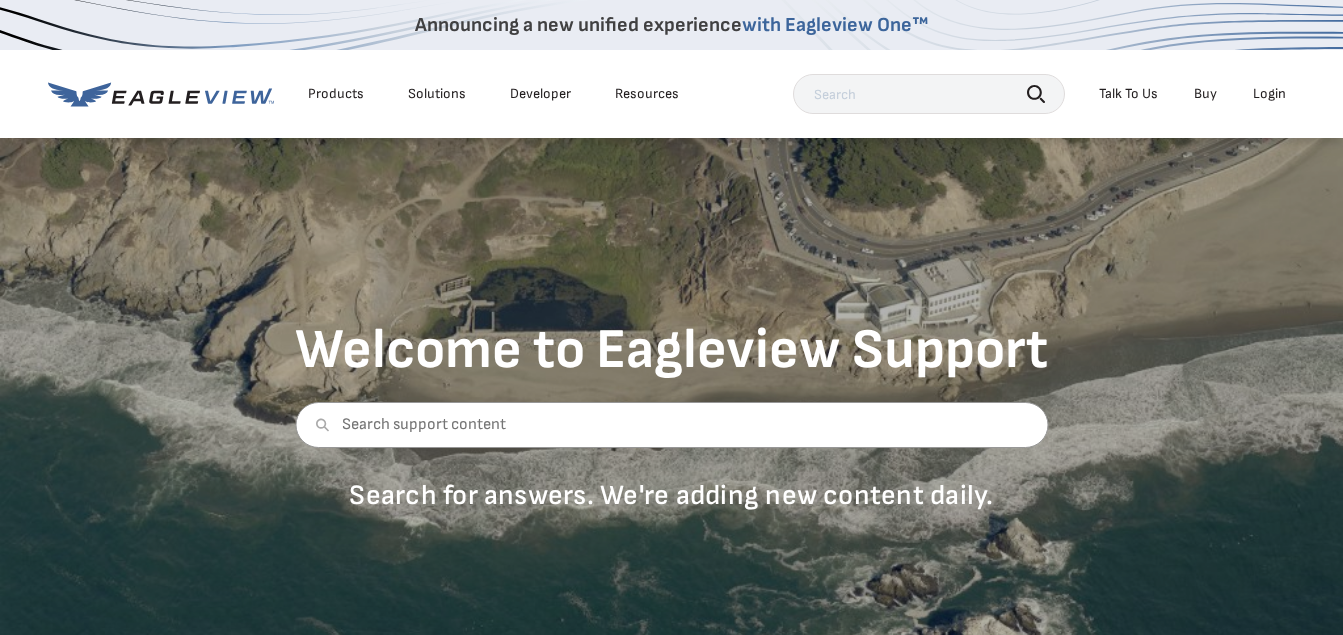 scroll, scrollTop: 0, scrollLeft: 0, axis: both 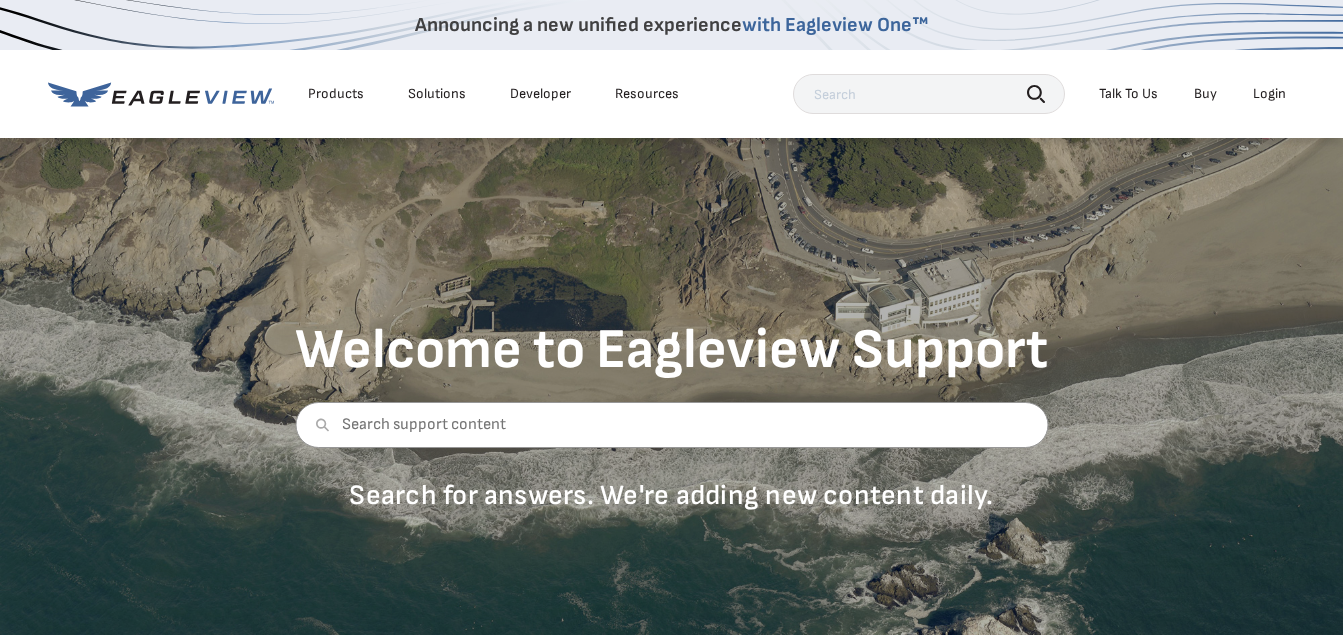 click on "Login" at bounding box center [1269, 94] 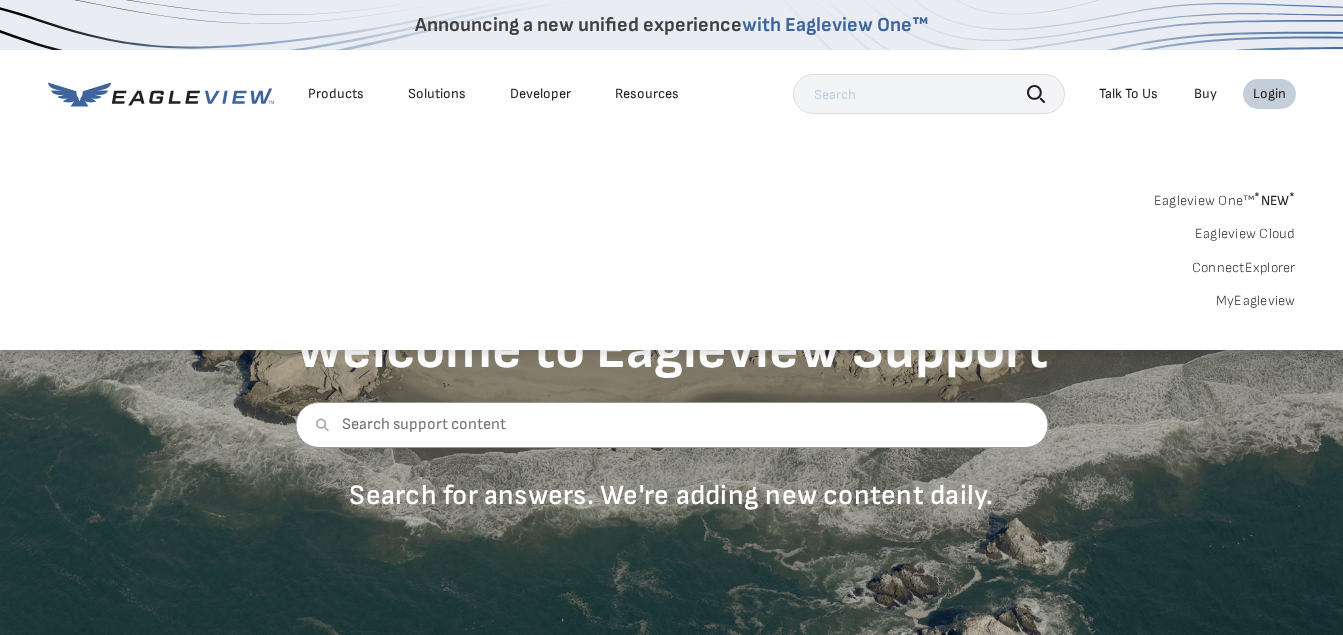 click on "Login" at bounding box center (1269, 94) 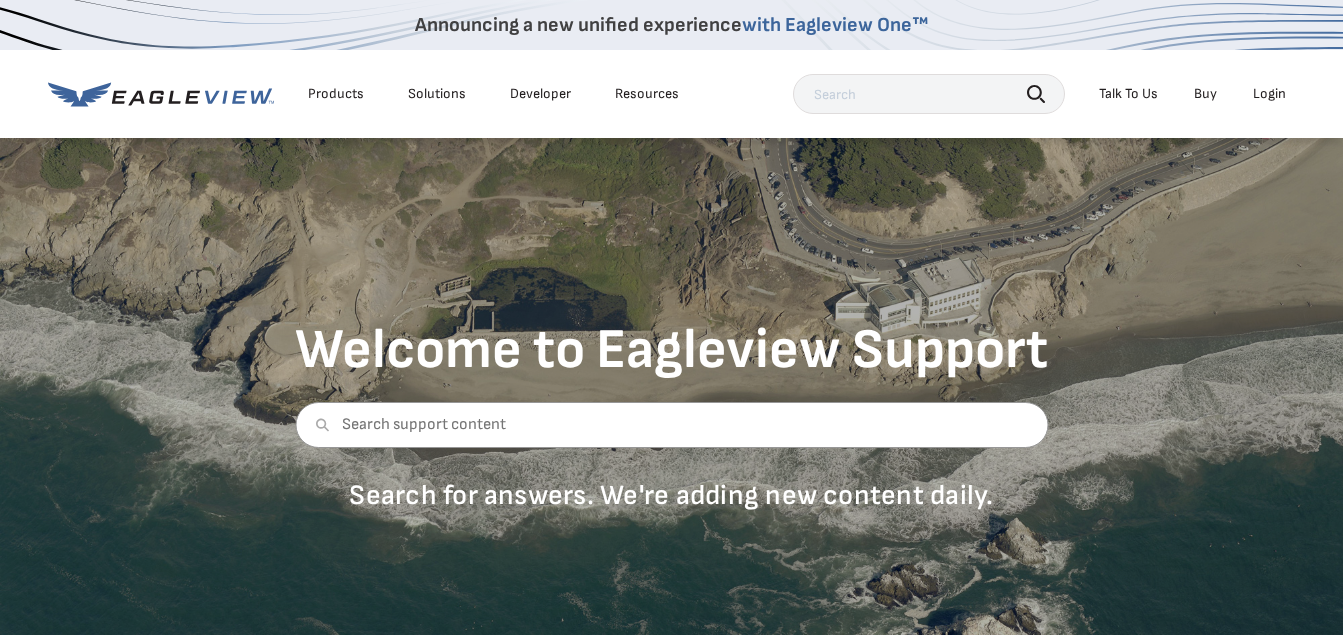 click at bounding box center [929, 94] 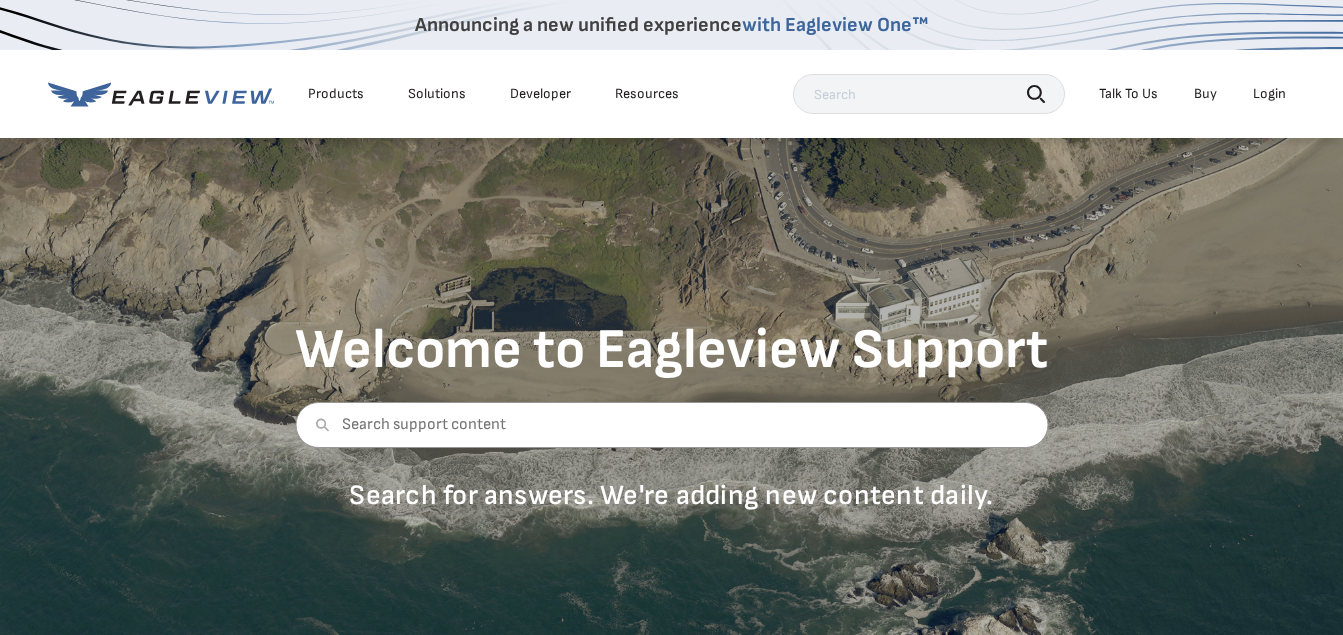 click on "Products" at bounding box center (336, 94) 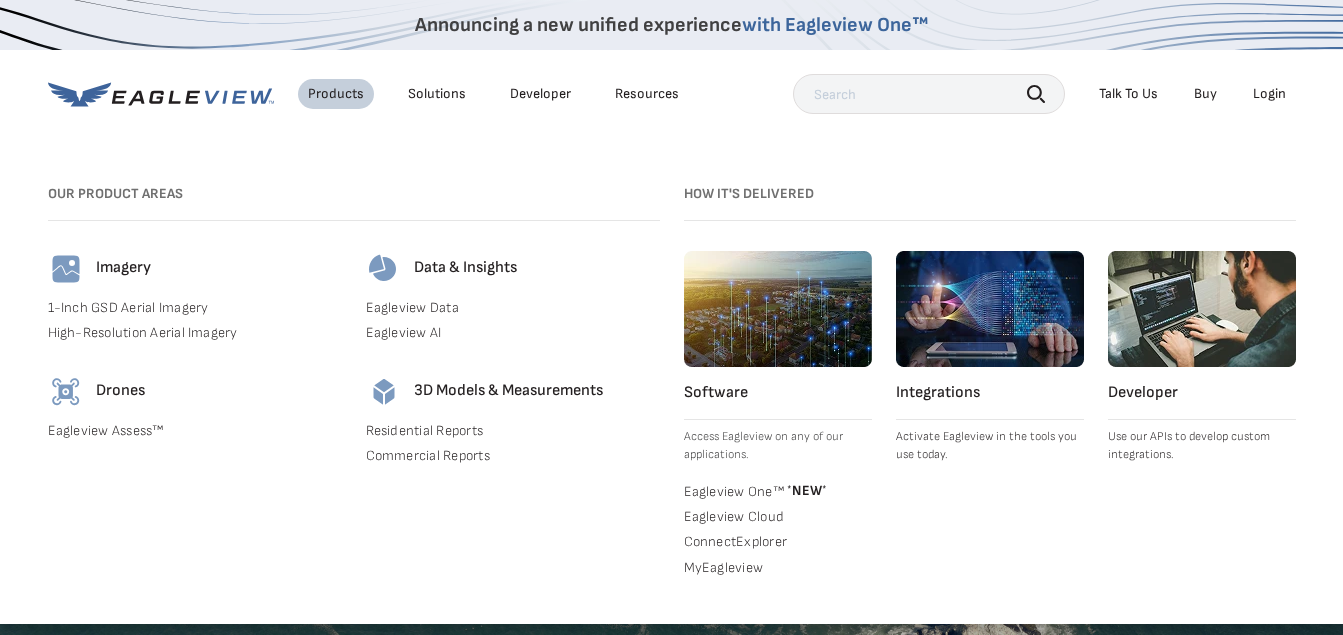 click on "Eagleview One™                                                                                                               * NEW *" at bounding box center [778, 490] 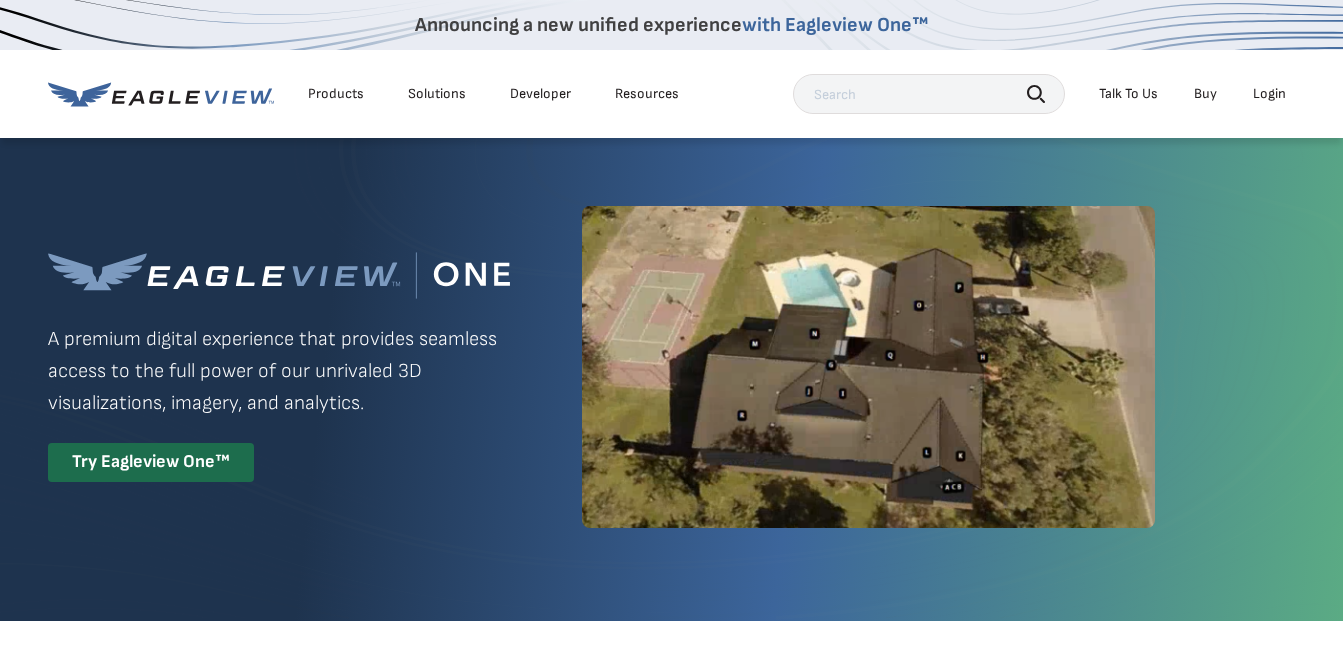 scroll, scrollTop: 0, scrollLeft: 0, axis: both 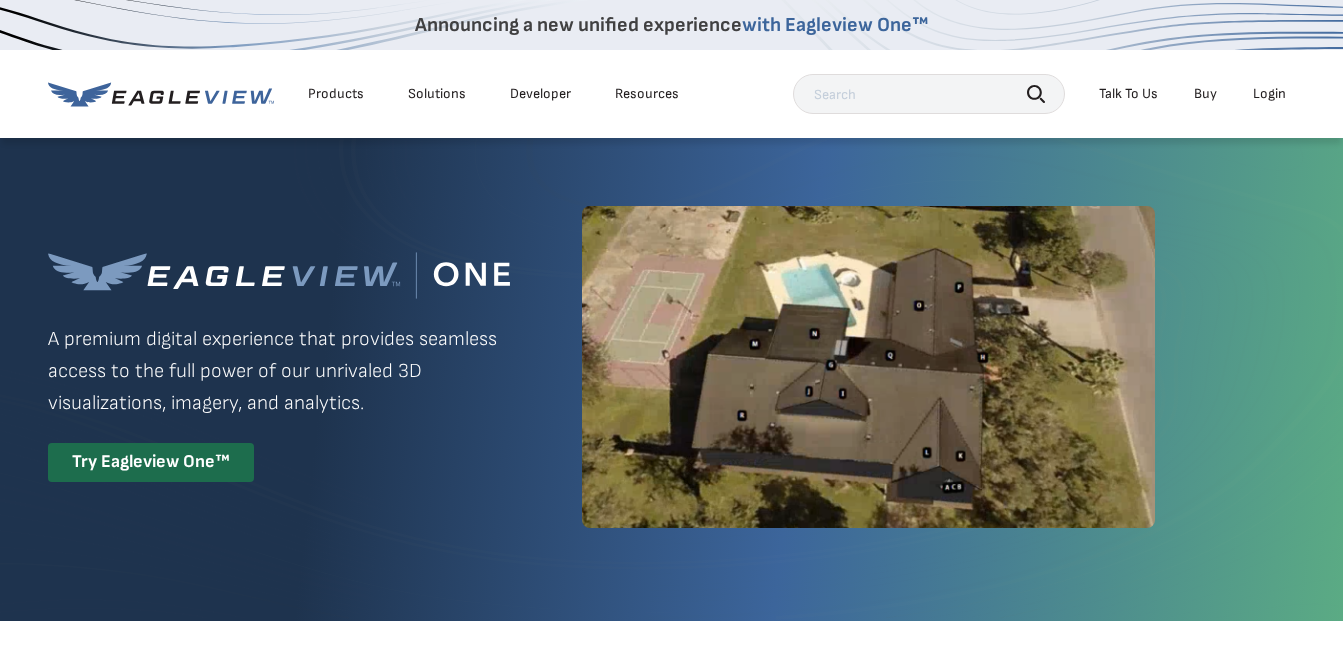 click on "Login" at bounding box center [1269, 94] 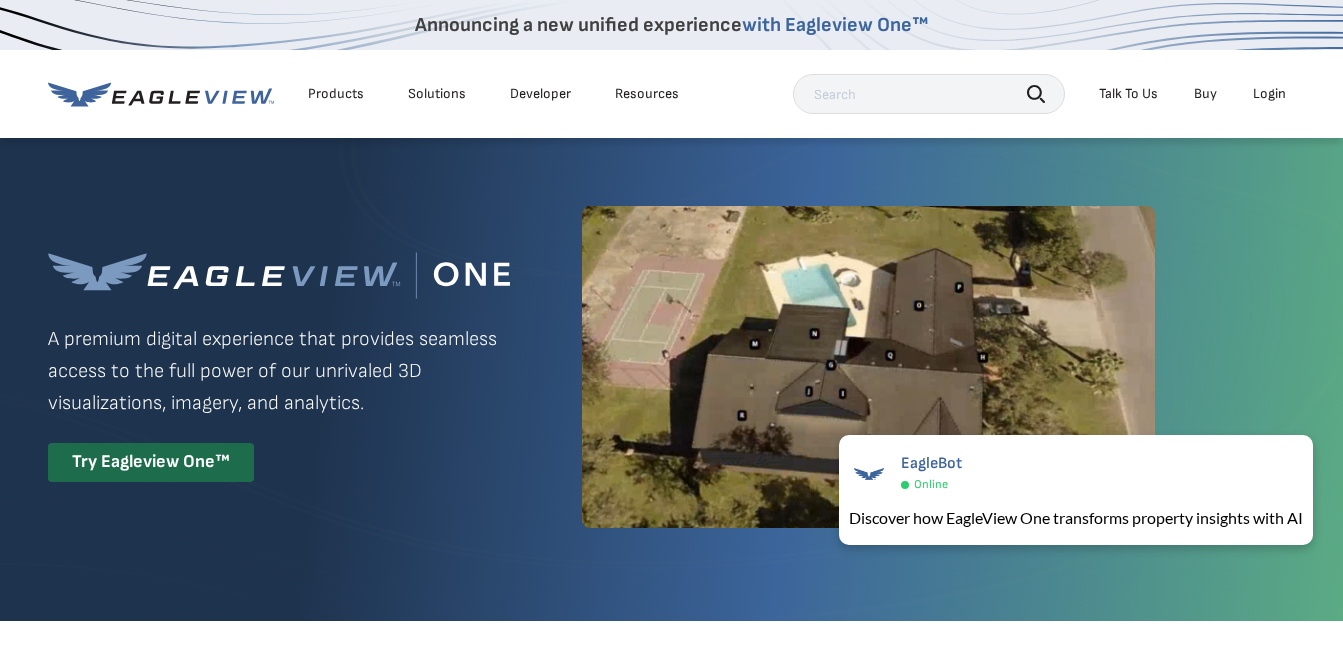 click on "Buy" at bounding box center (1205, 94) 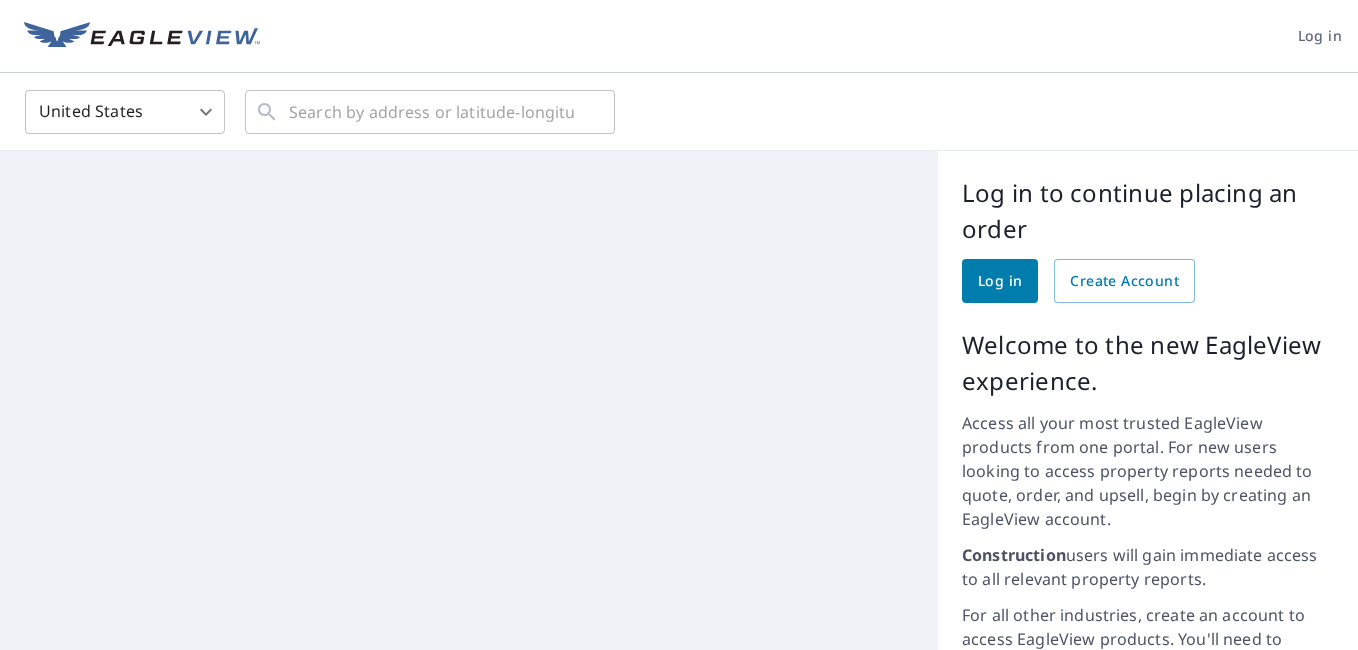 scroll, scrollTop: 0, scrollLeft: 0, axis: both 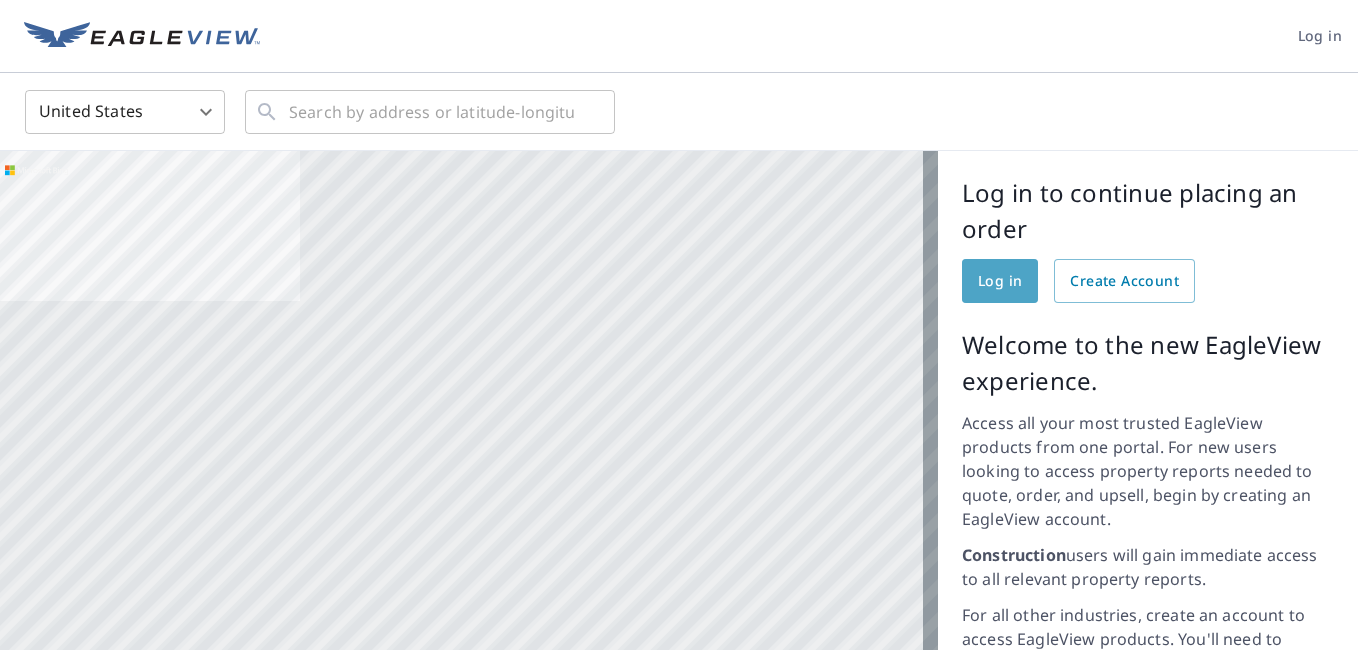 click on "Log in" at bounding box center (1000, 281) 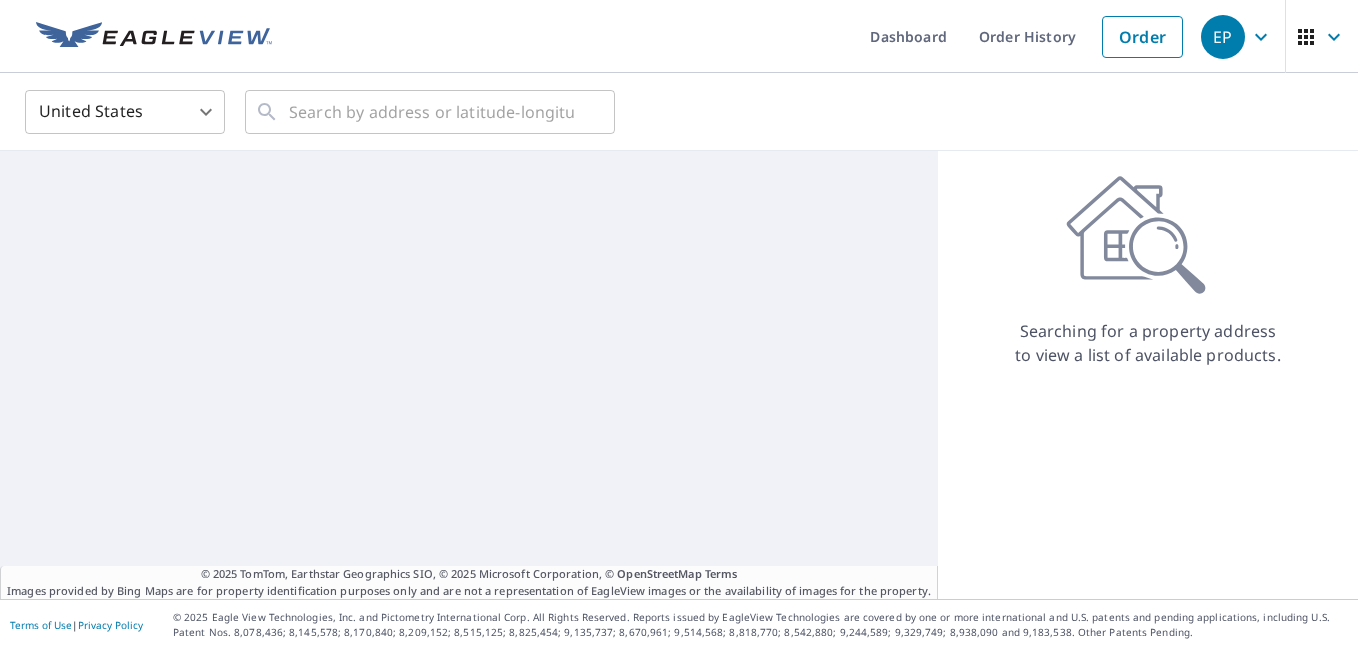 scroll, scrollTop: 0, scrollLeft: 0, axis: both 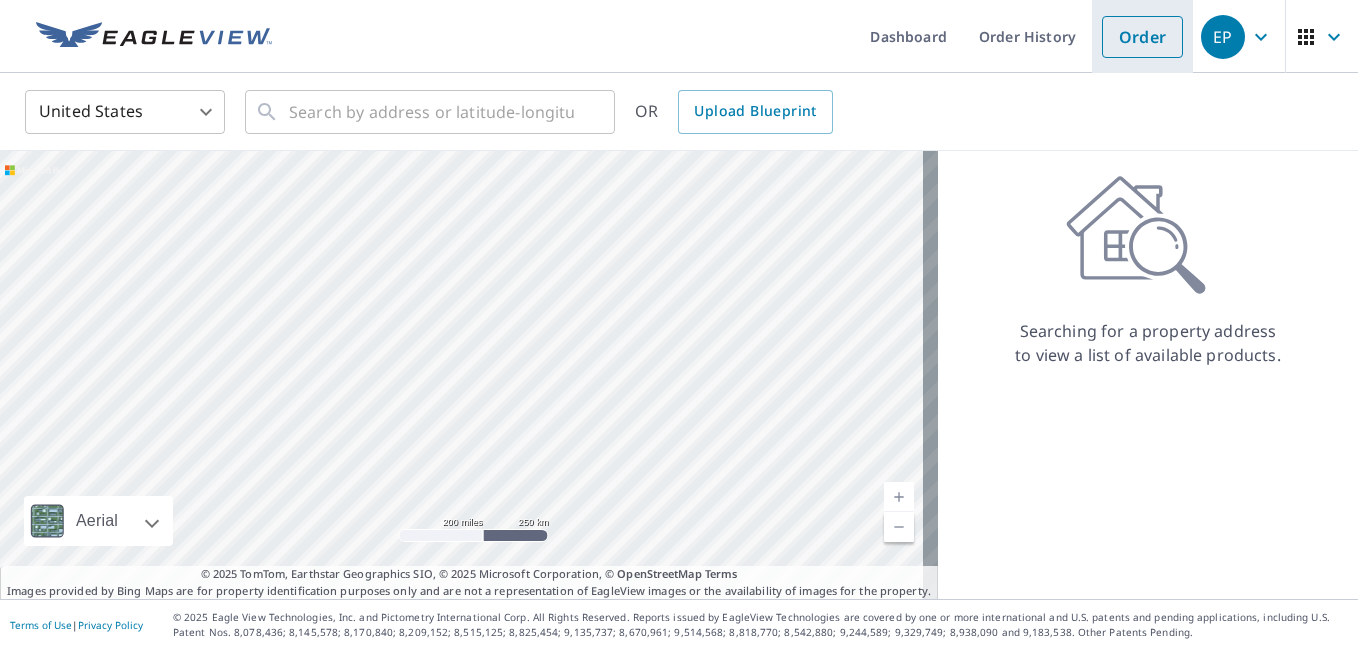 click on "Order" at bounding box center (1142, 37) 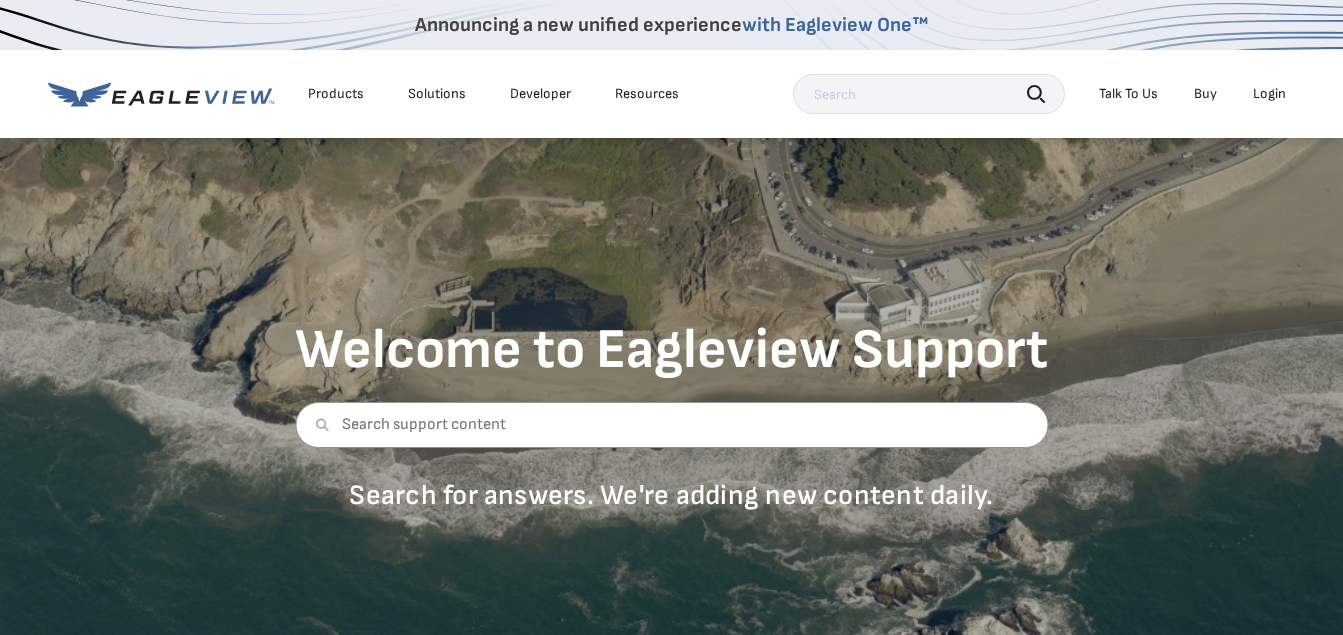 scroll, scrollTop: 0, scrollLeft: 0, axis: both 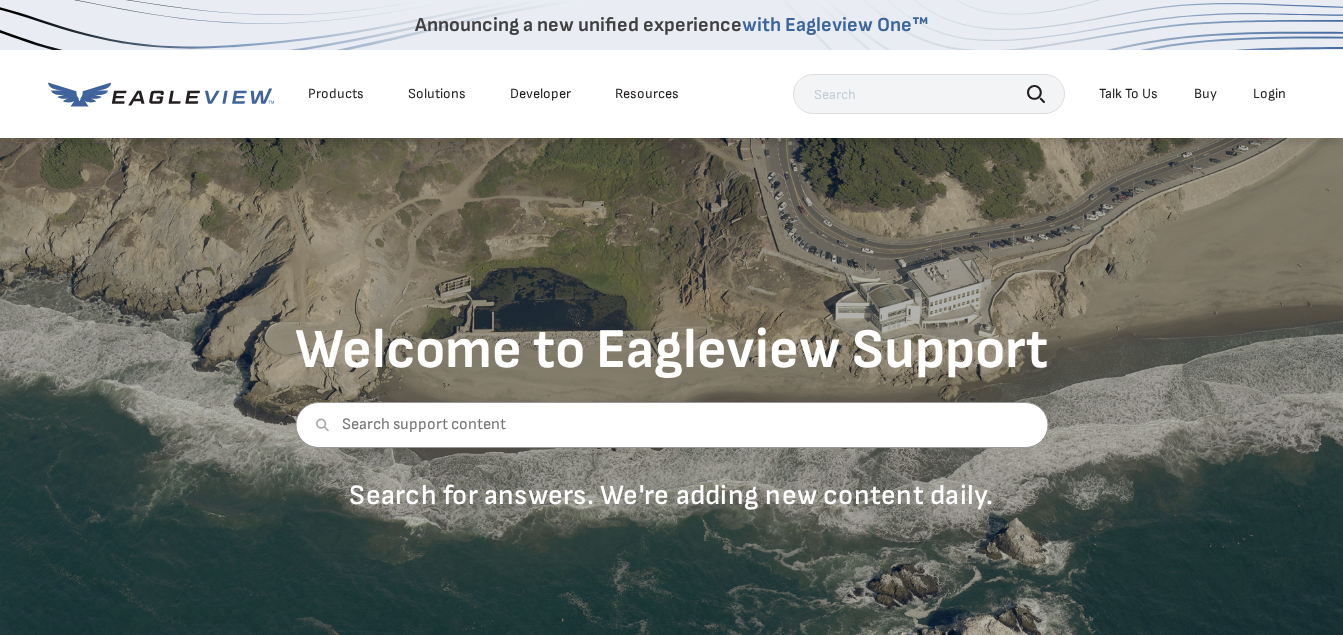 click on "Login" at bounding box center (1269, 94) 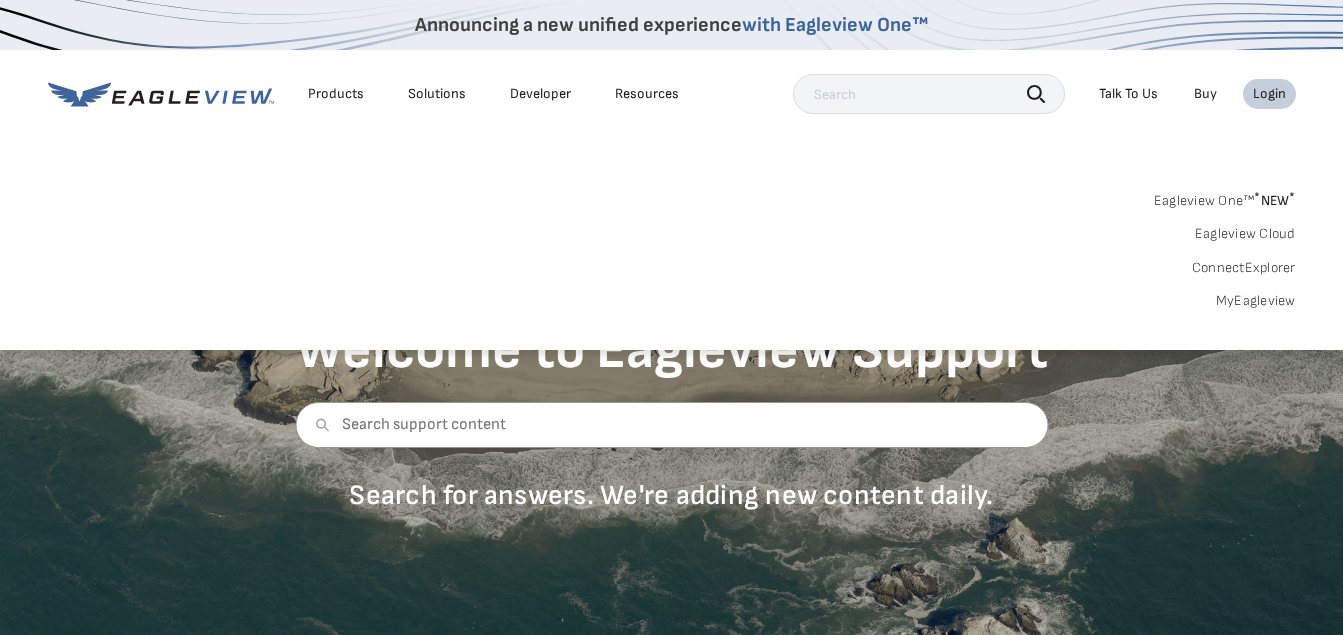 click on "Eagleview One™  * NEW *" at bounding box center (1225, 197) 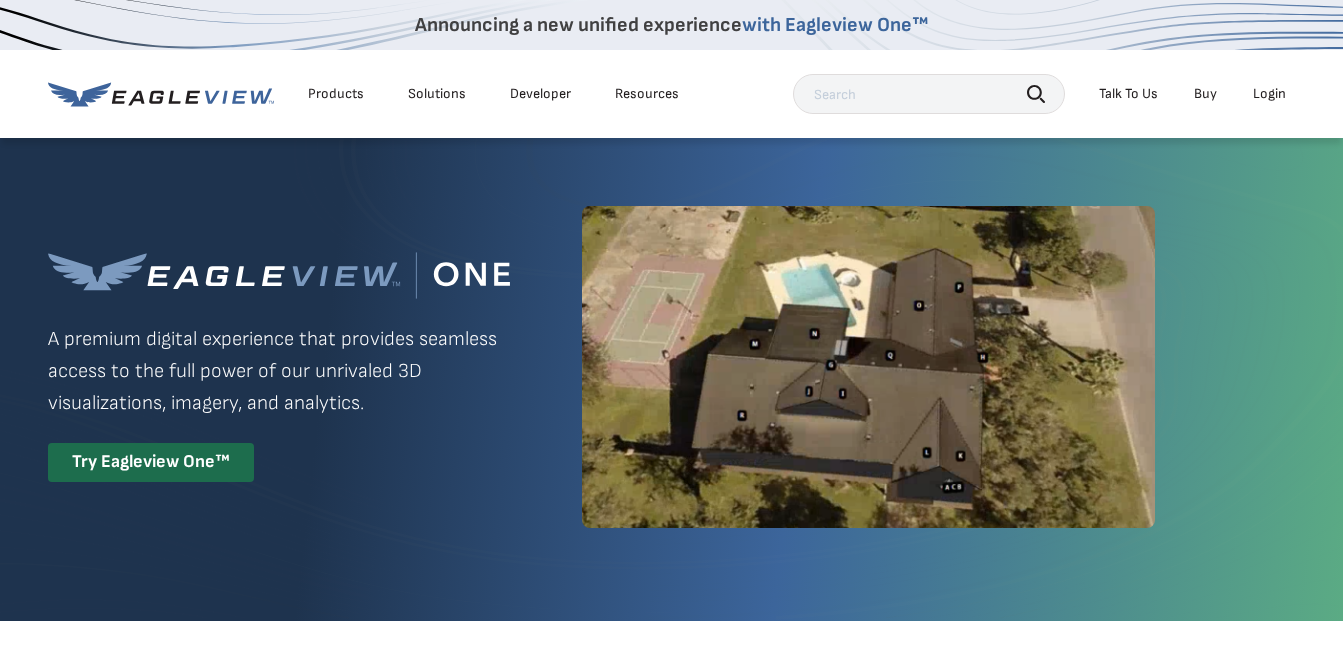 scroll, scrollTop: 0, scrollLeft: 0, axis: both 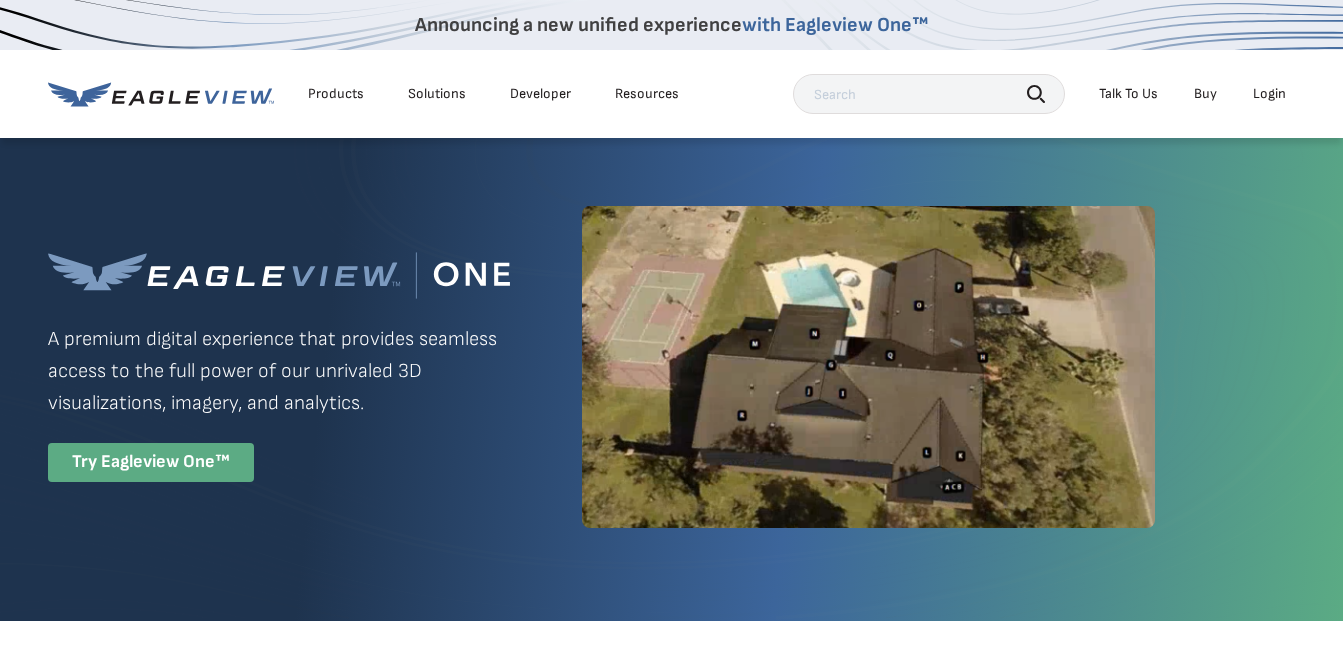click on "Try Eagleview One™" at bounding box center [151, 462] 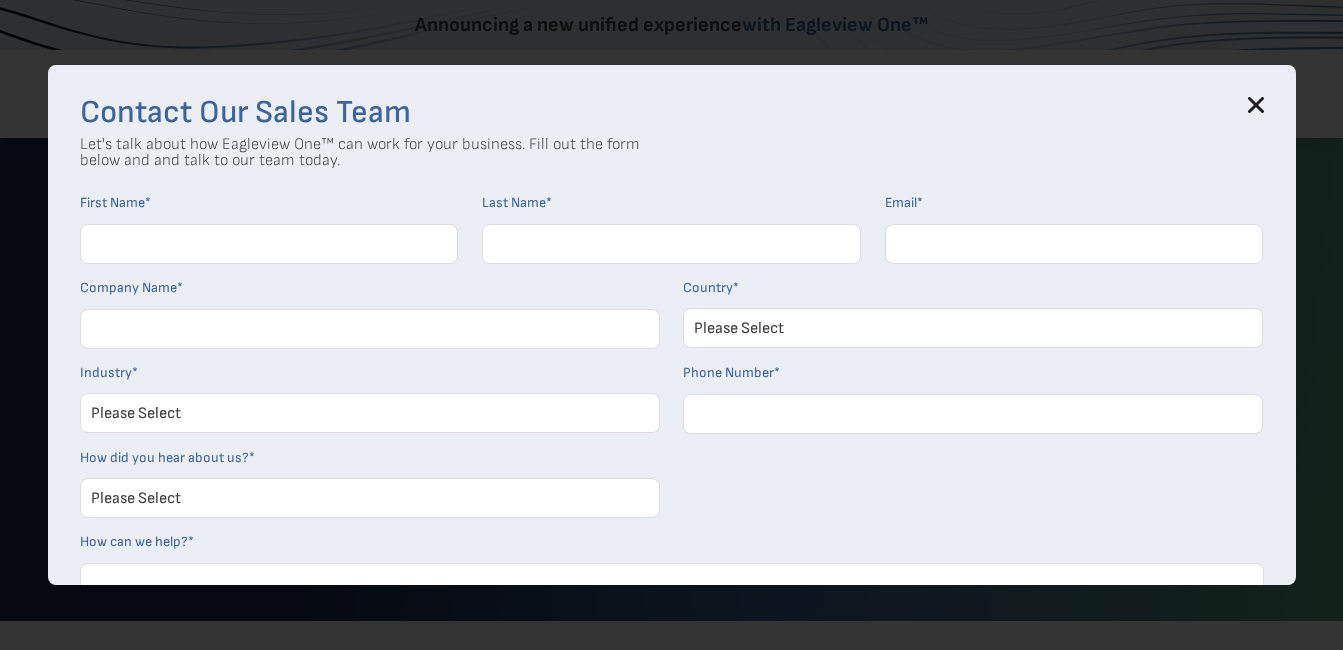 click 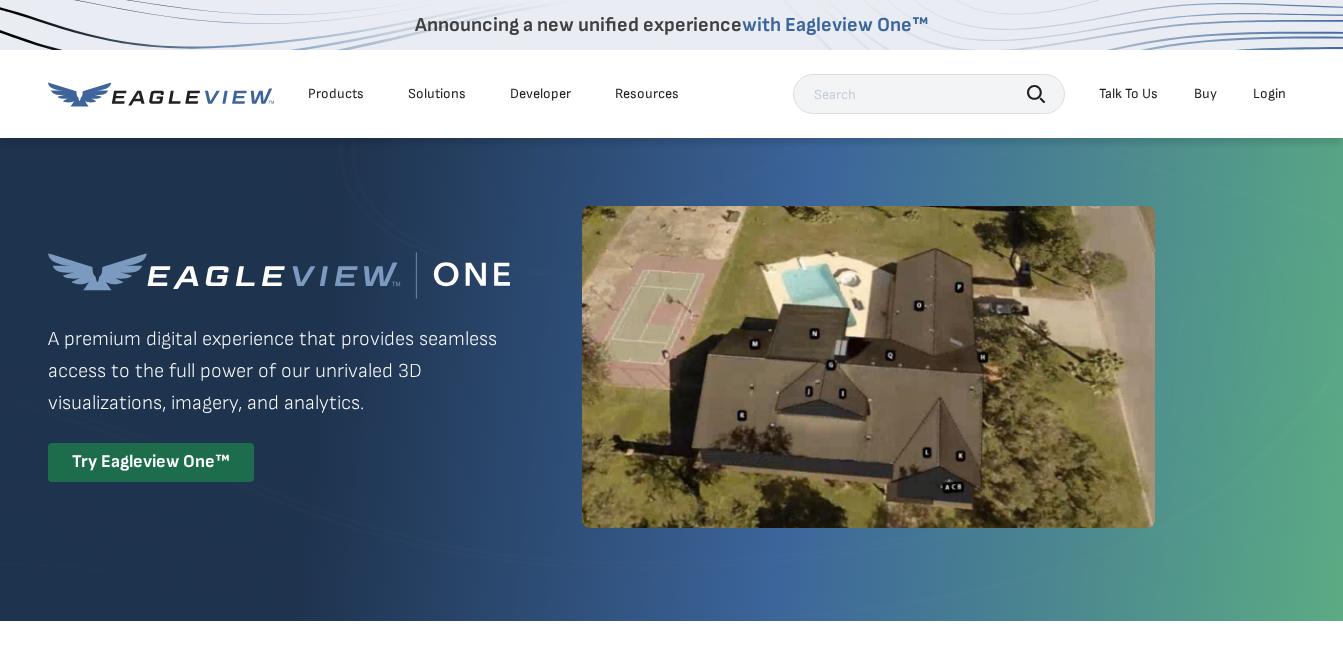 click on "Login" at bounding box center (1269, 94) 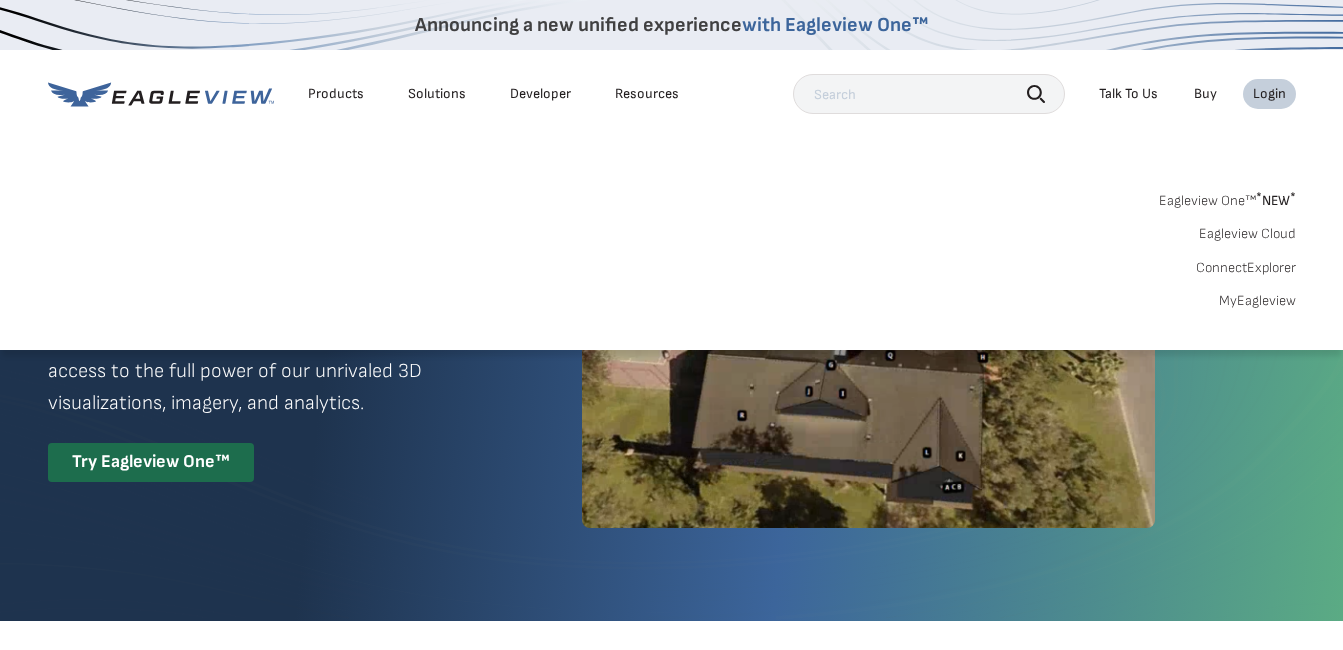 click on "Solutions" at bounding box center [437, 94] 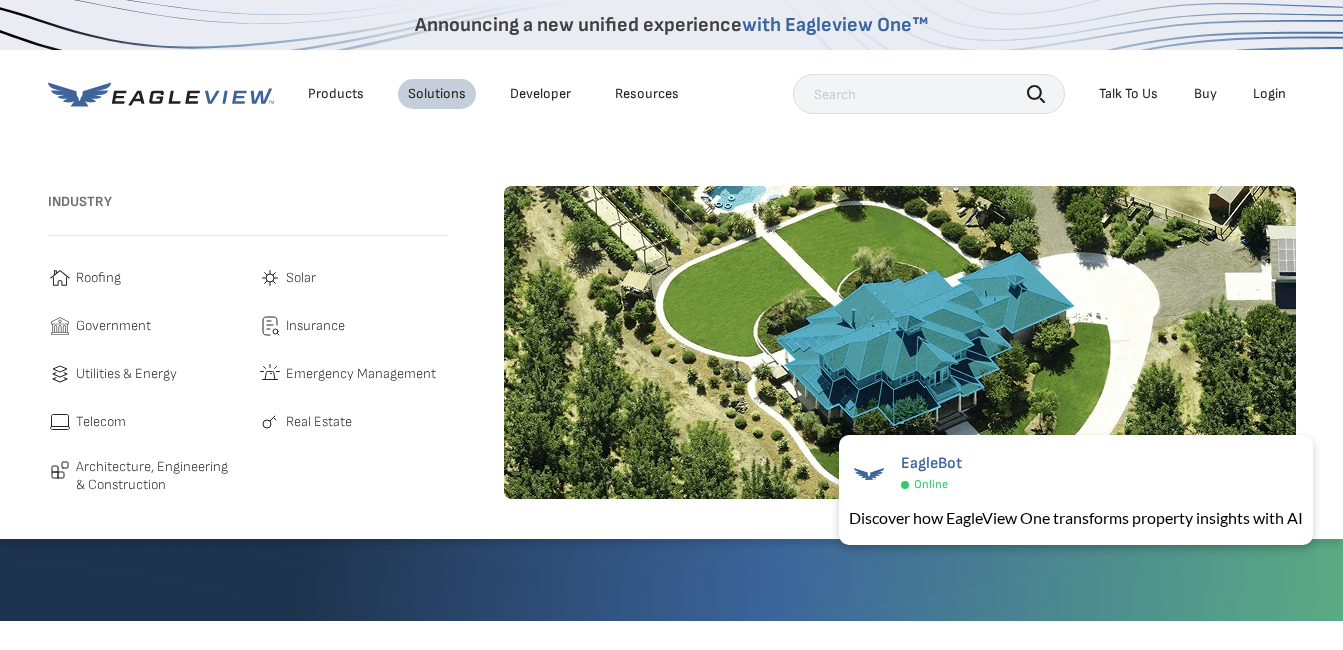 click on "Roofing" at bounding box center (98, 278) 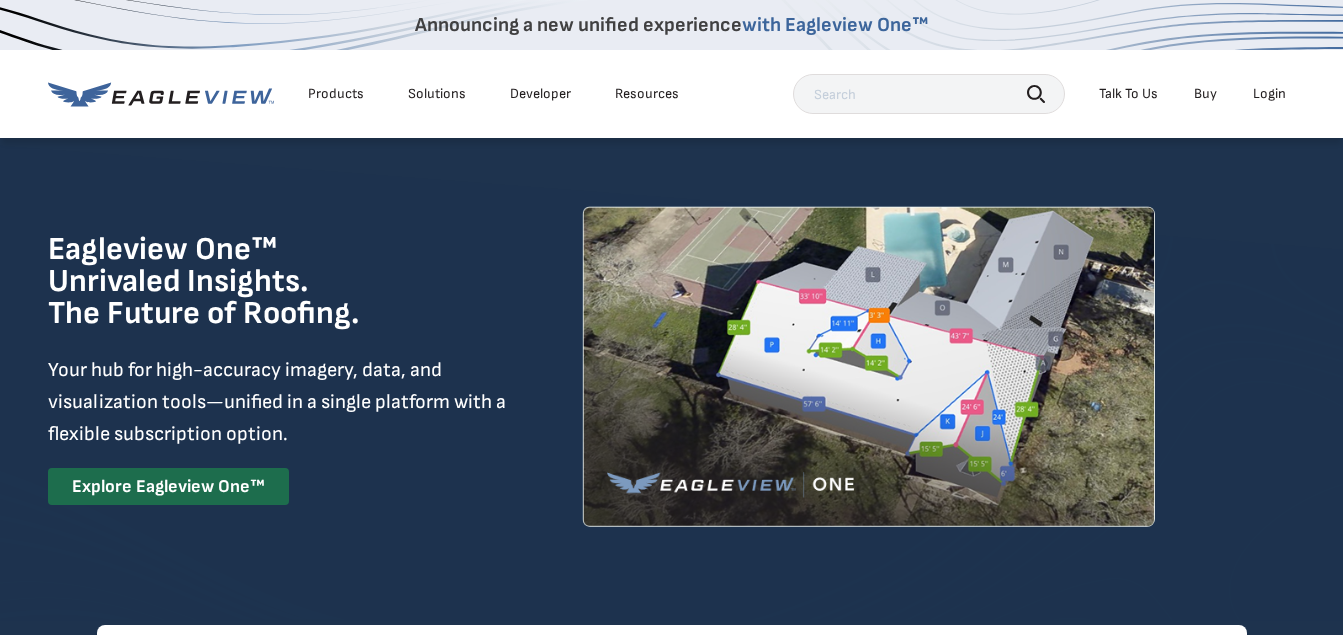 scroll, scrollTop: 0, scrollLeft: 0, axis: both 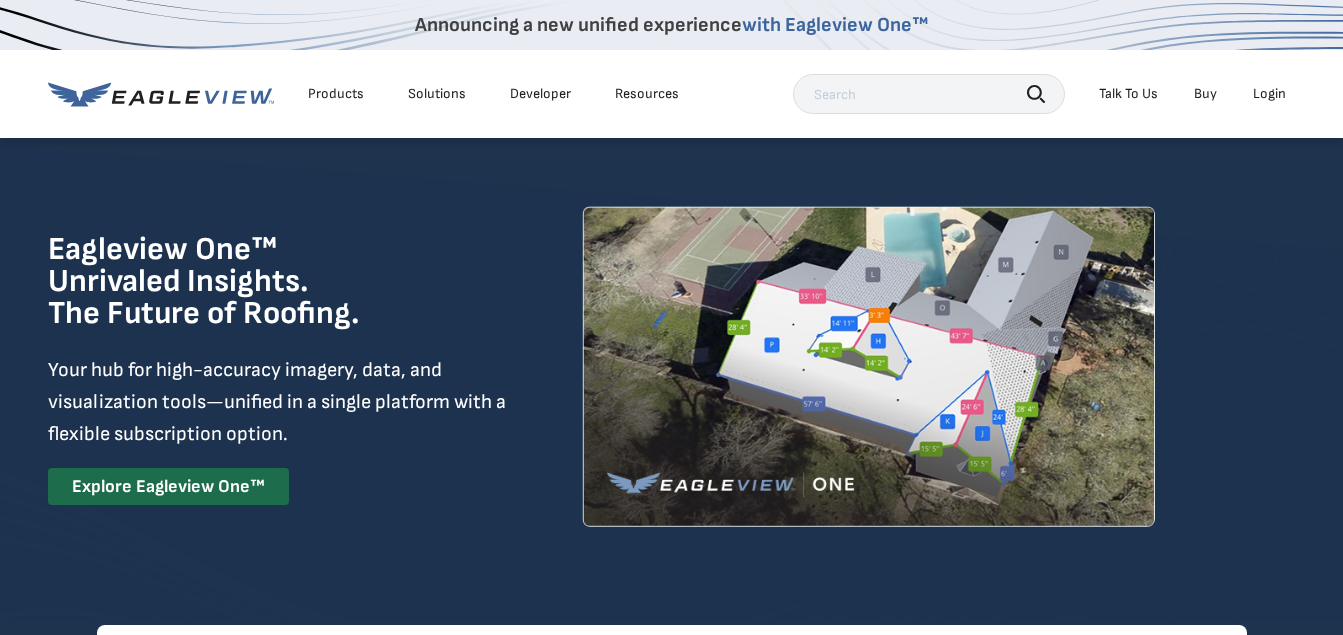 click at bounding box center (868, 366) 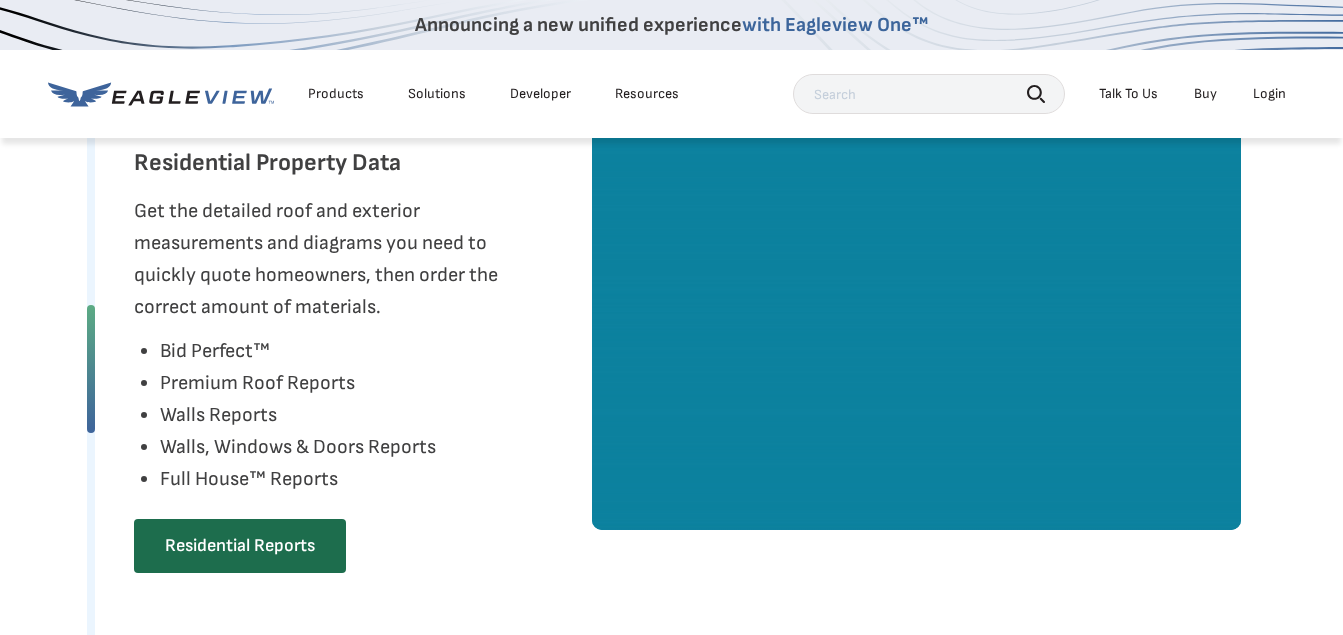 scroll, scrollTop: 1088, scrollLeft: 0, axis: vertical 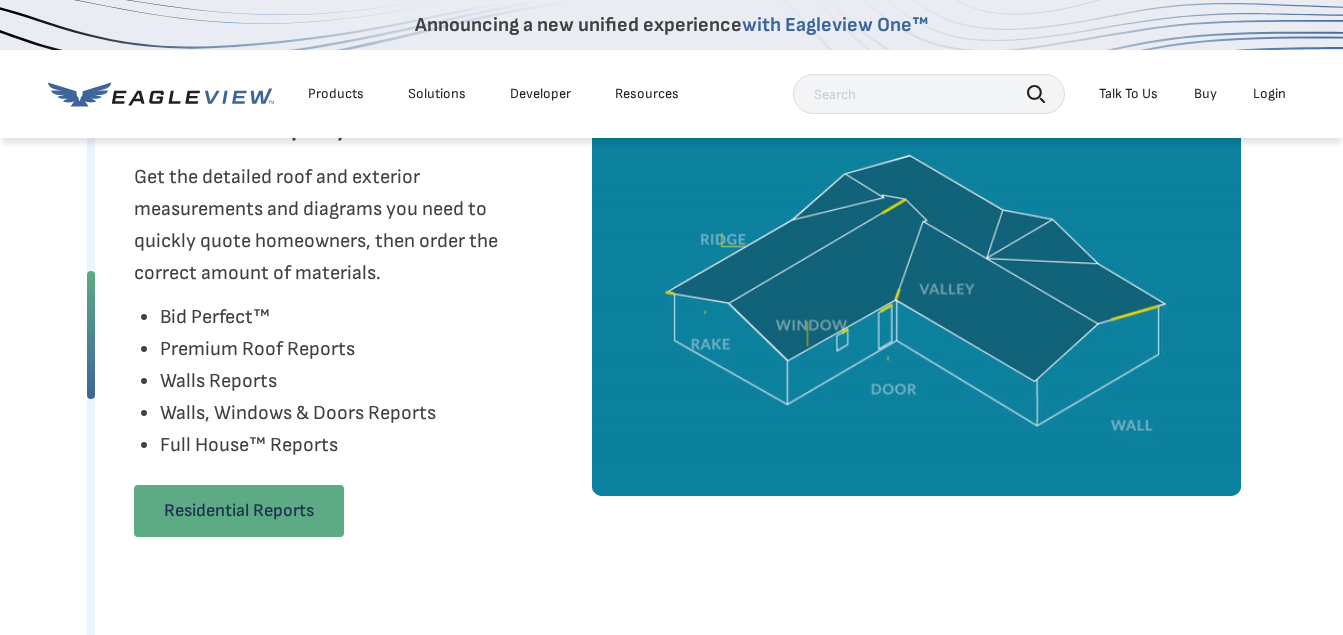click on "Residential Reports" at bounding box center [239, 511] 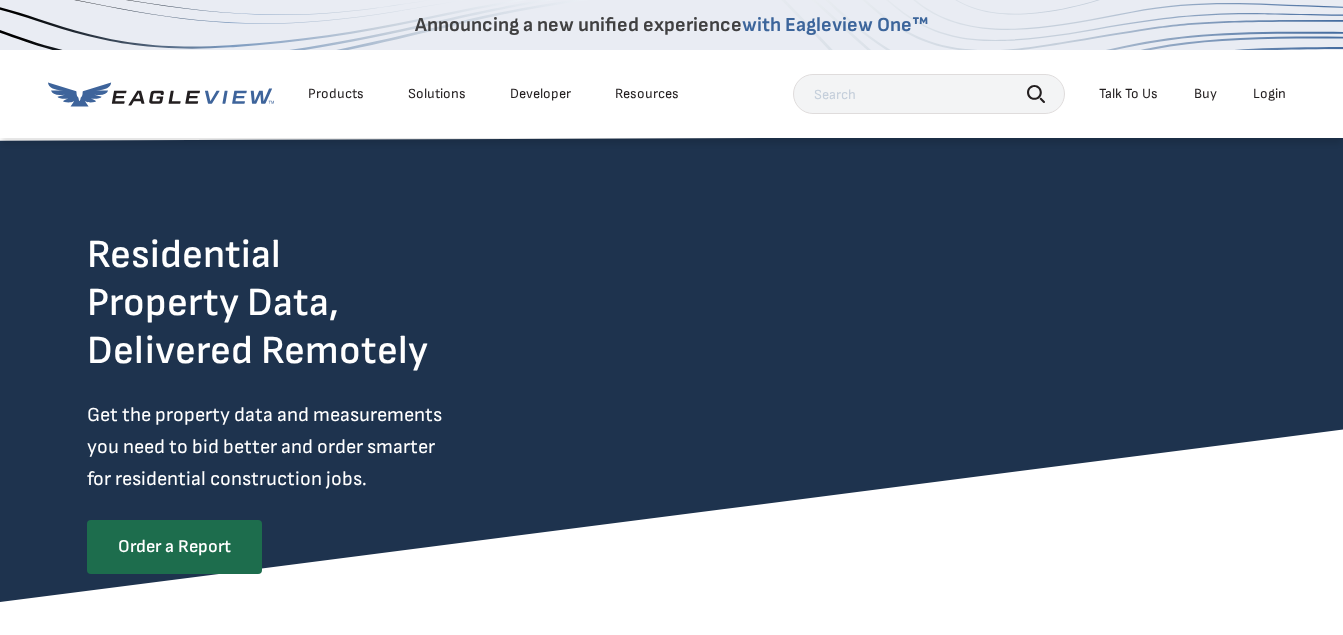 scroll, scrollTop: 0, scrollLeft: 0, axis: both 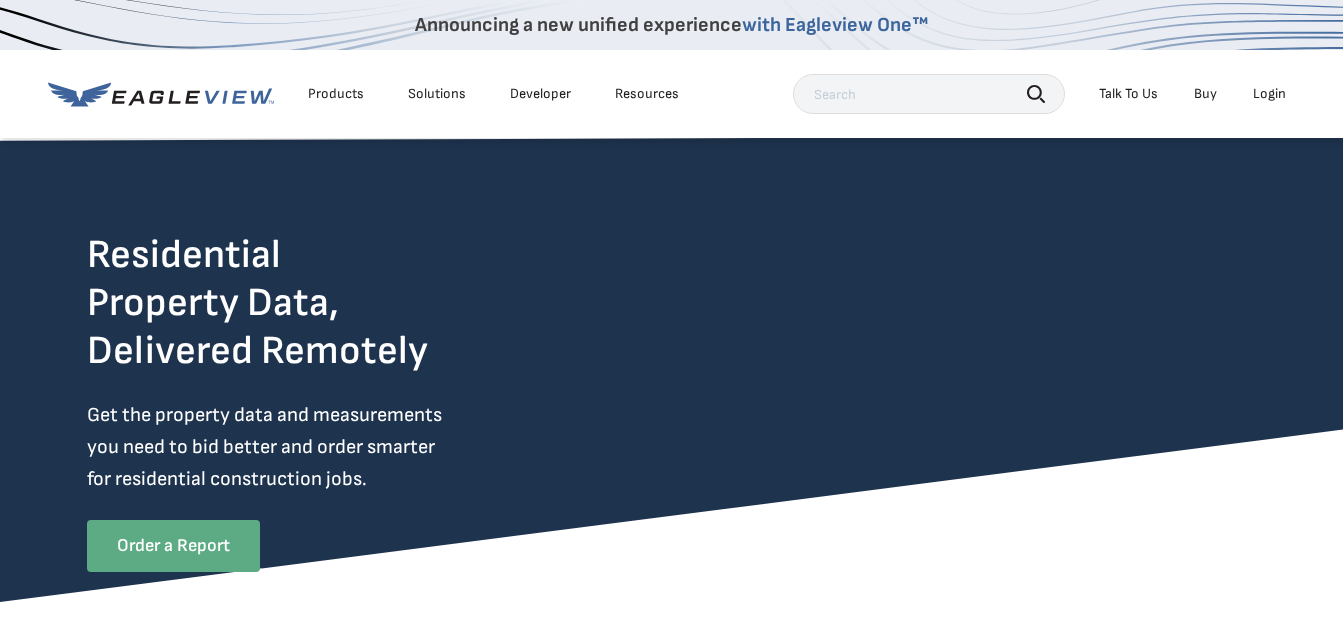 click on "Order a Report" at bounding box center [173, 546] 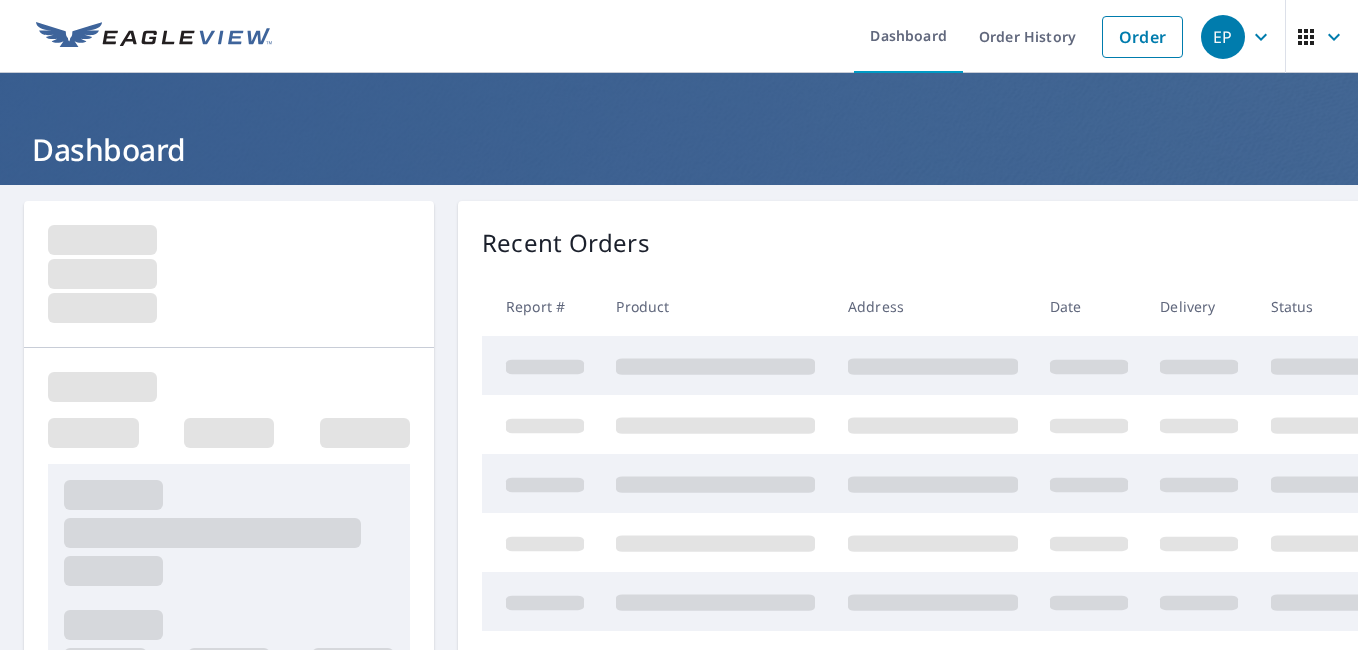 scroll, scrollTop: 0, scrollLeft: 0, axis: both 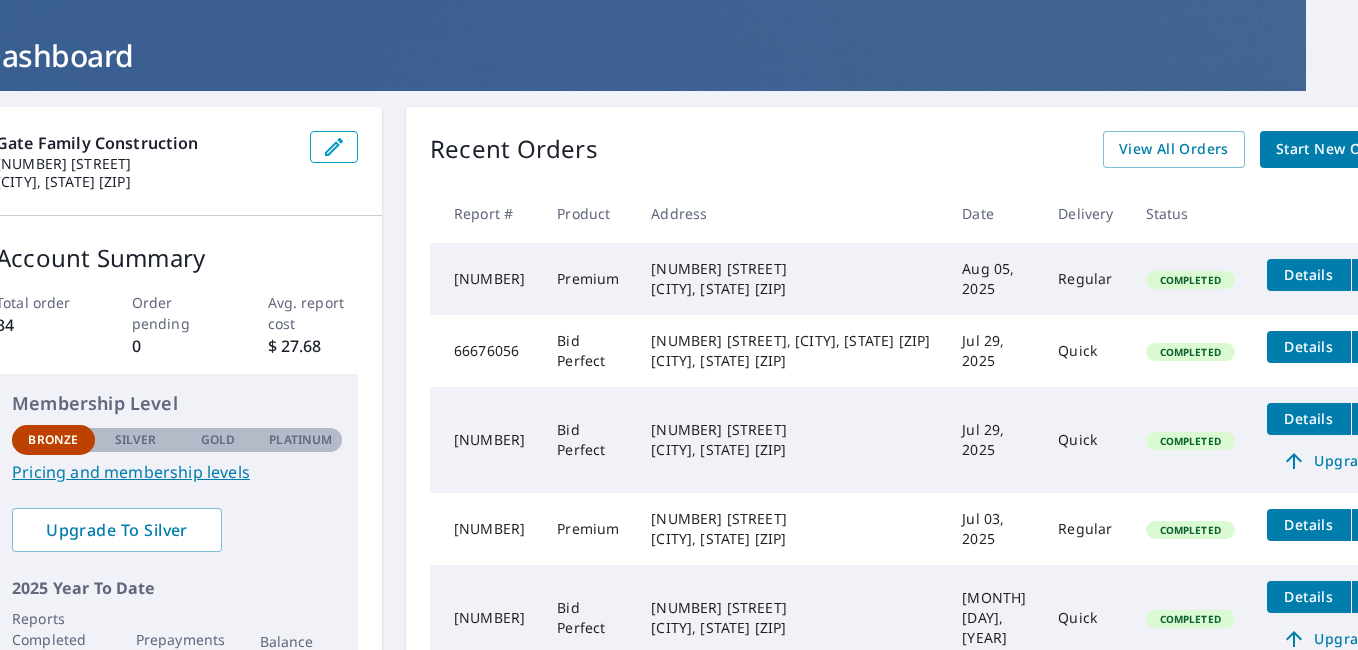 click on "Start New Order" at bounding box center (1334, 149) 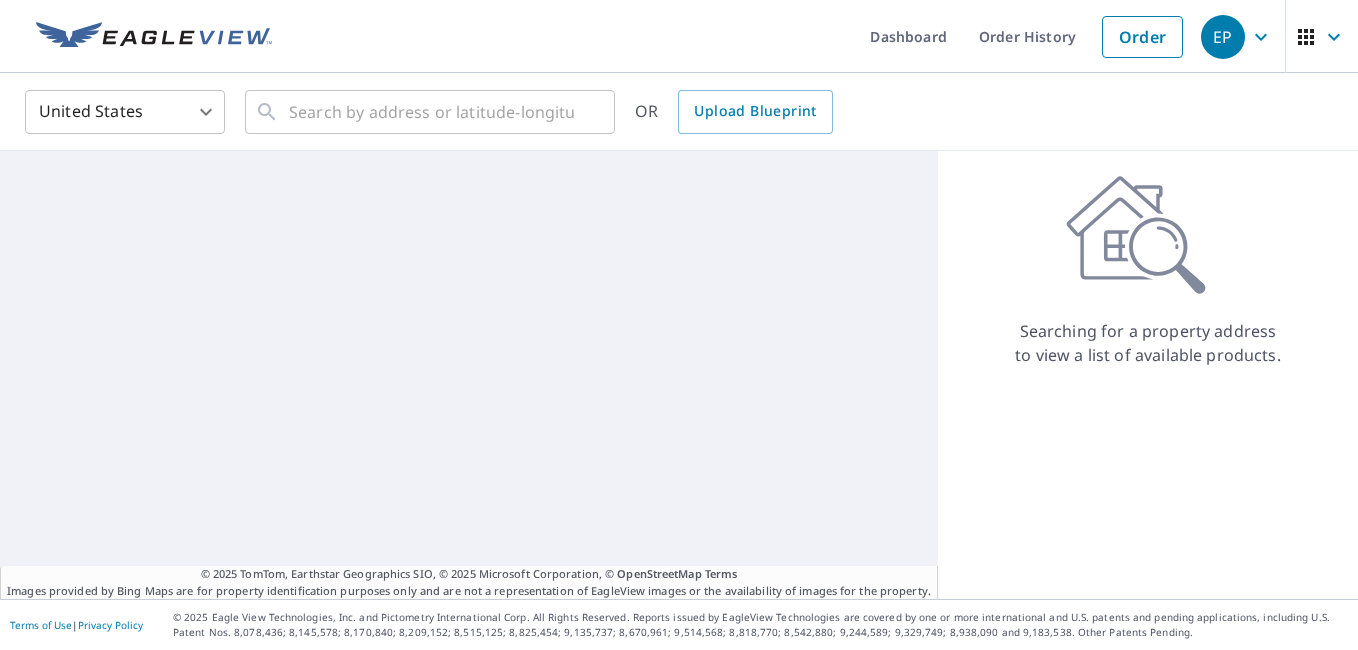 scroll, scrollTop: 0, scrollLeft: 0, axis: both 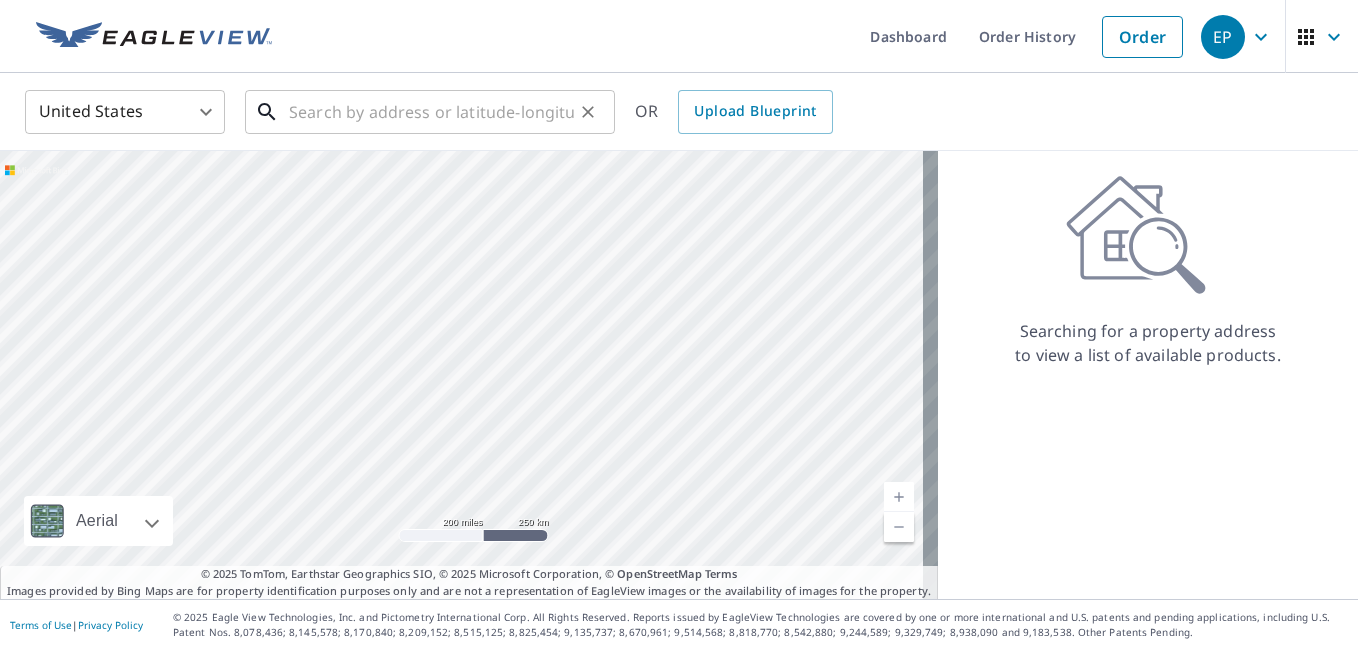 click at bounding box center (431, 112) 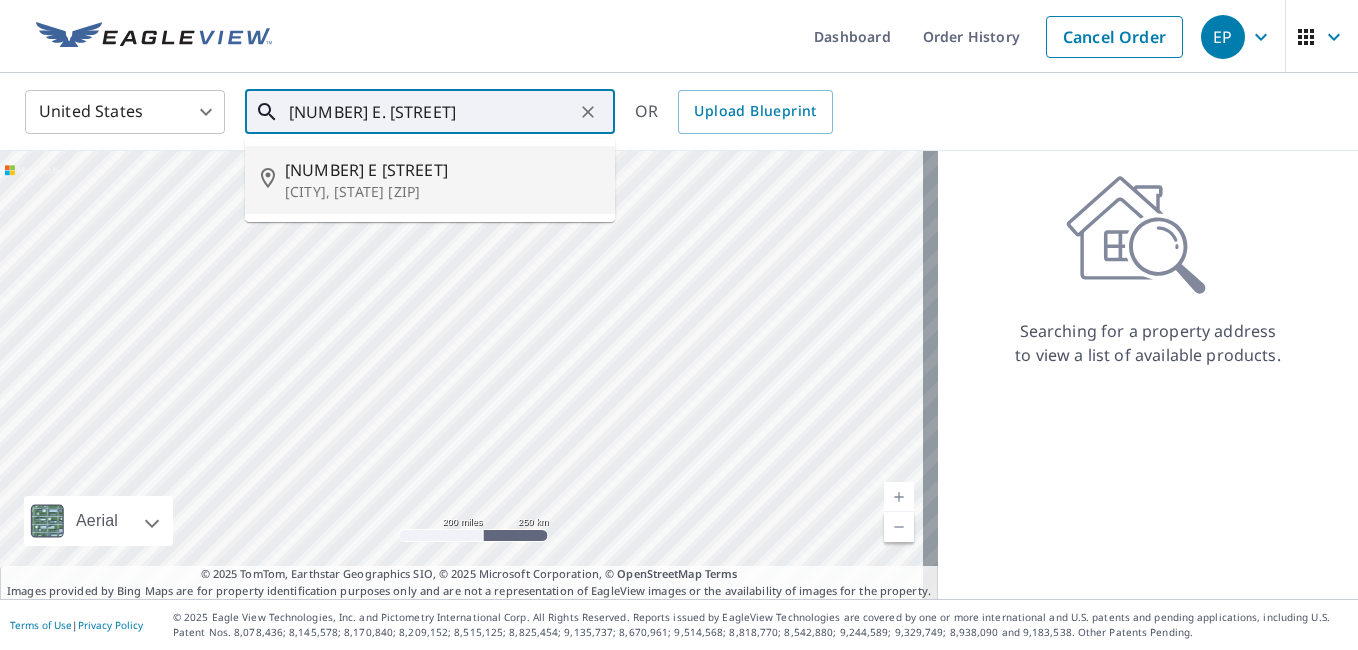 click on "3713 E Thrush Ln" at bounding box center (442, 170) 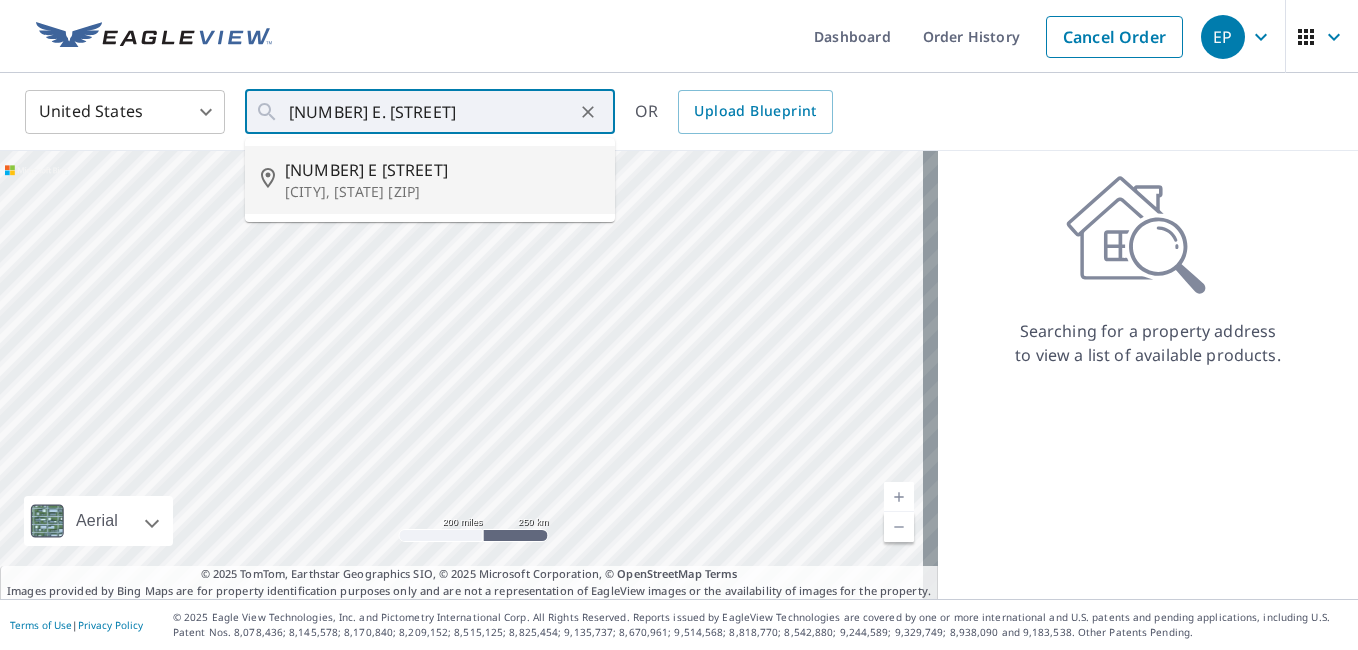 type on "3713 E Thrush Ln Mead, WA 99021" 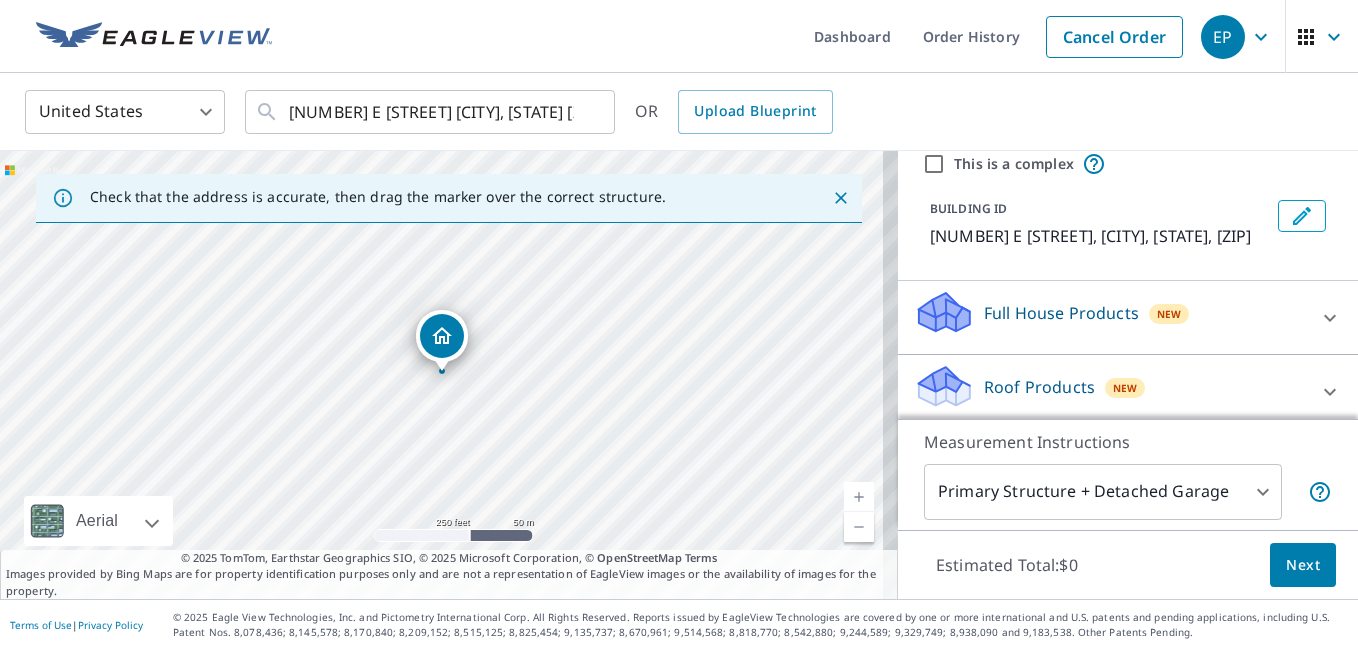 scroll, scrollTop: 79, scrollLeft: 0, axis: vertical 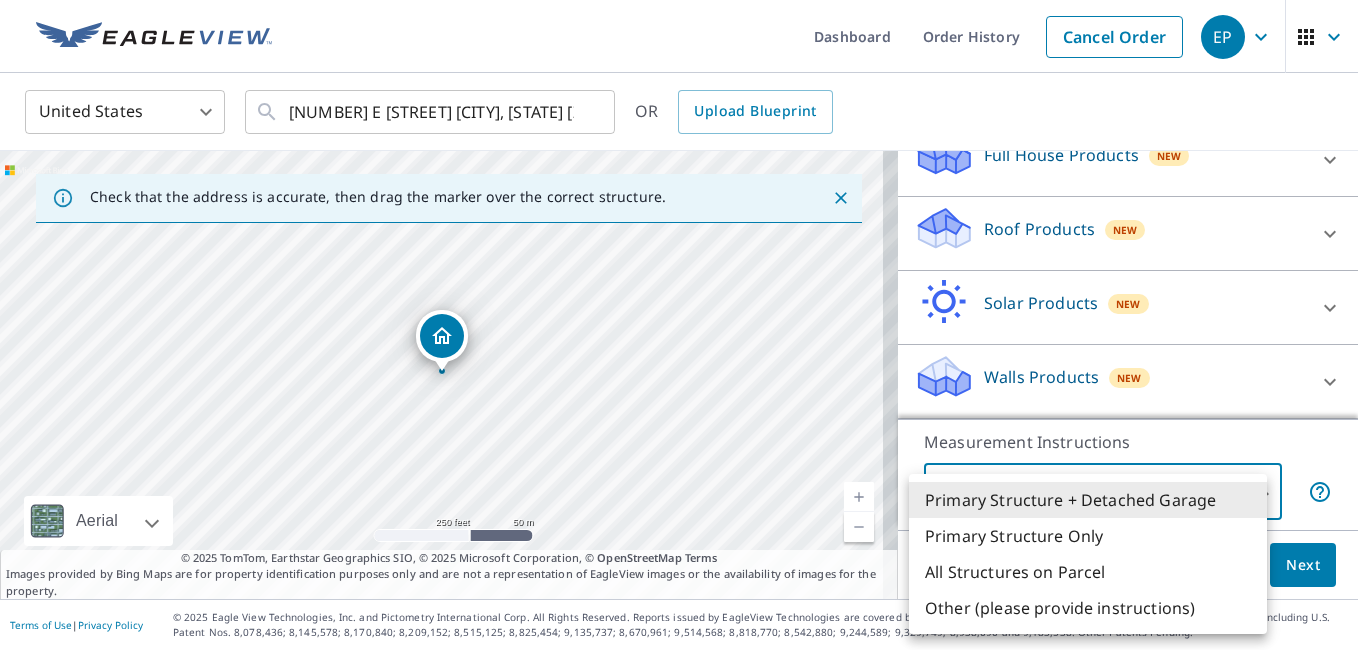 click on "EP EP
Dashboard Order History Cancel Order EP United States US ​ 3713 E Thrush Ln Mead, WA 99021 ​ OR Upload Blueprint Check that the address is accurate, then drag the marker over the correct structure. 3713 E Thrush Ln Mead, WA 99021 Aerial Road A standard road map Aerial A detailed look from above Labels Labels 250 feet 50 m © 2025 TomTom, © Vexcel Imaging, © 2025 Microsoft Corporation,  © OpenStreetMap Terms © 2025 TomTom, Earthstar Geographics SIO, © 2025 Microsoft Corporation, ©   OpenStreetMap   Terms Images provided by Bing Maps are for property identification purposes only and are not a representation of EagleView images or the availability of images for the property. PROPERTY TYPE Residential Commercial Multi-Family This is a complex BUILDING ID 3713 E Thrush Ln, Mead, WA, 99021 Full House Products New Full House™ $105 Roof Products New Premium $32.75 - $87 QuickSquares™ $18 Gutter $13.75 Bid Perfect™ $18 Solar Products New Inform Essentials+ $63.25 Inform Advanced $79 $30 New" at bounding box center [679, 325] 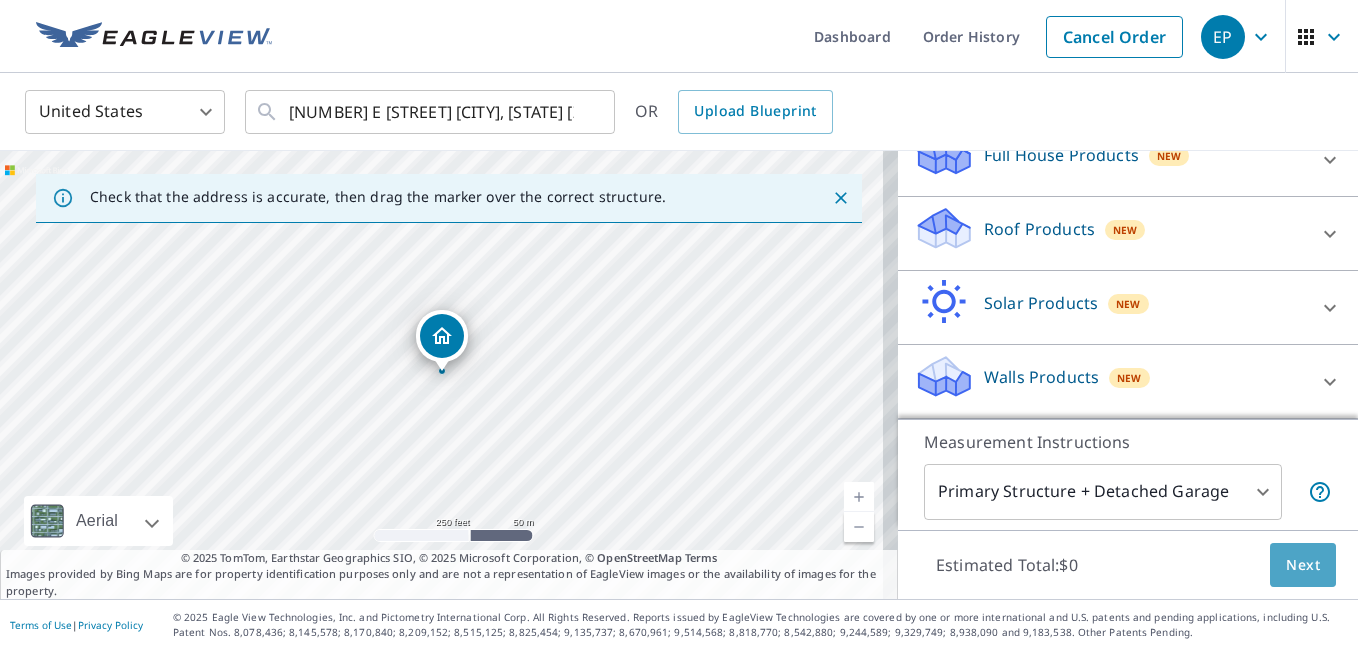 click on "Next" at bounding box center (1303, 565) 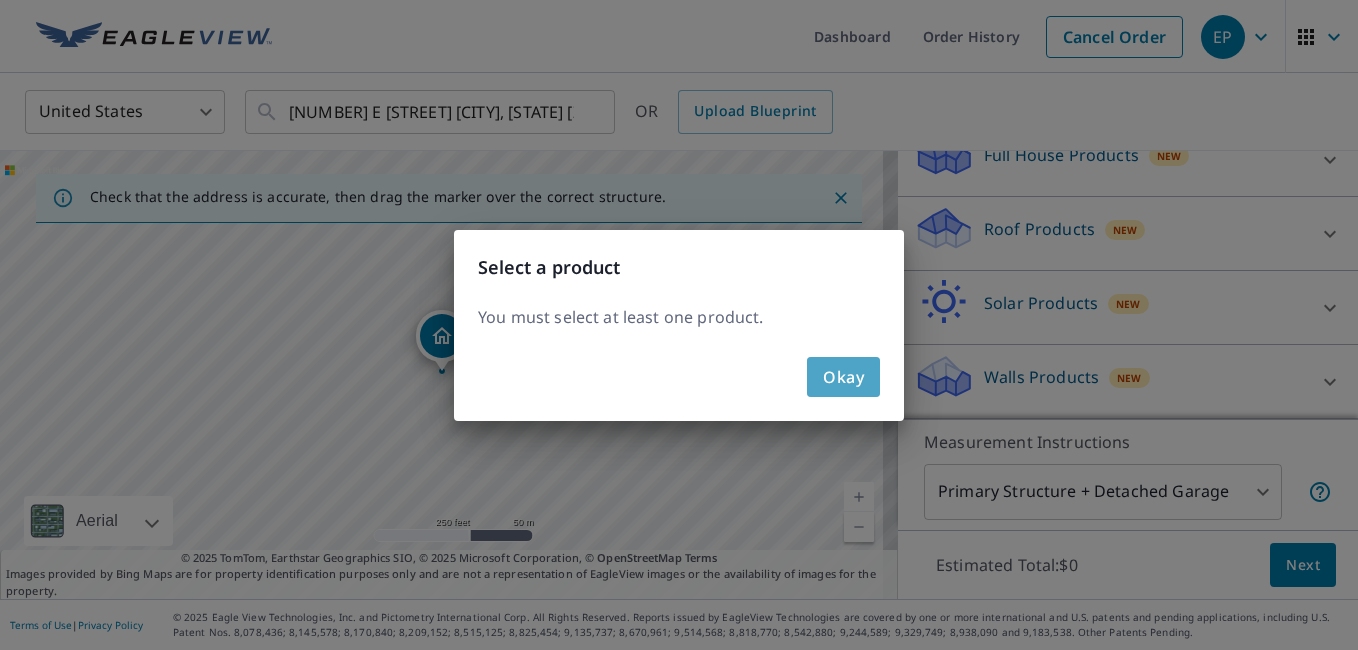 click on "Okay" at bounding box center [843, 377] 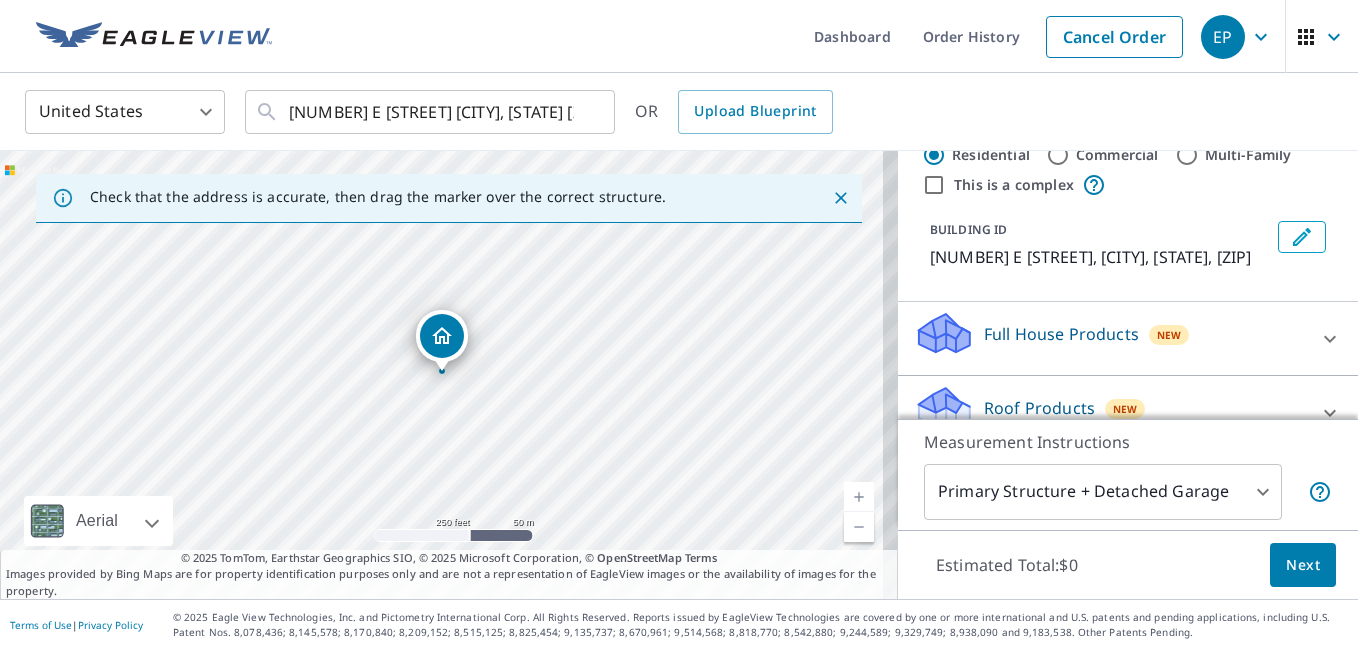 scroll, scrollTop: 0, scrollLeft: 0, axis: both 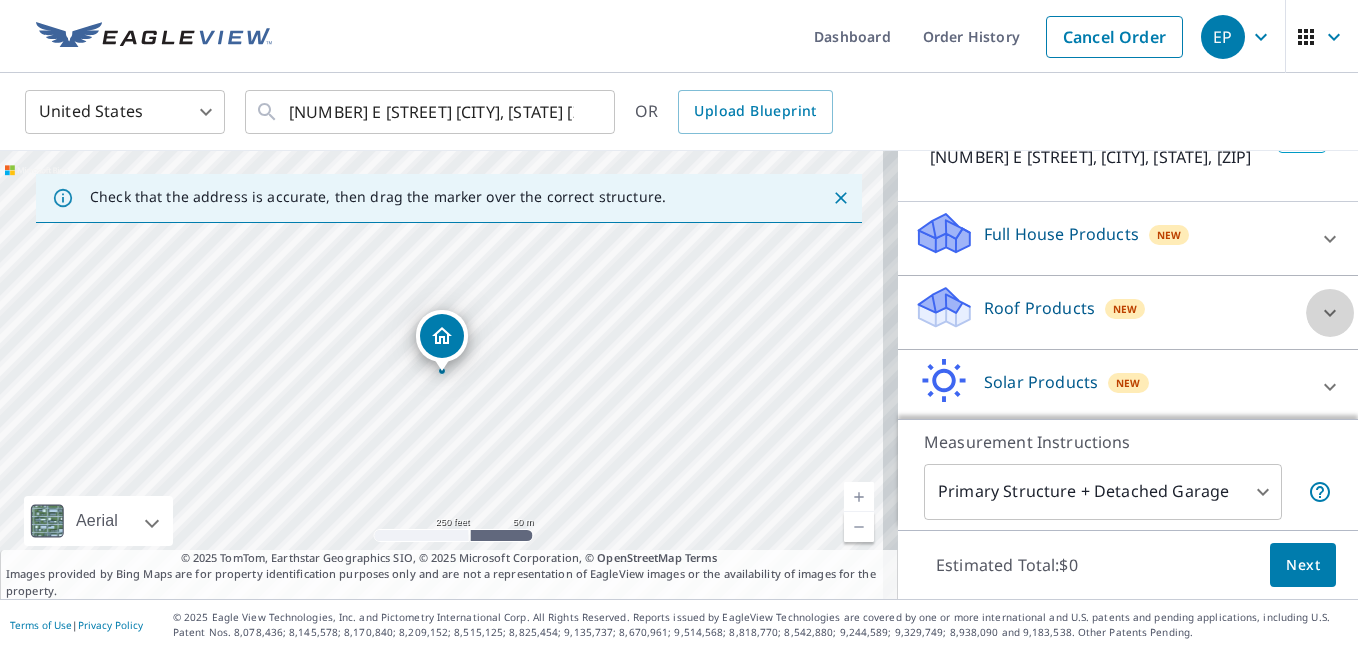 click 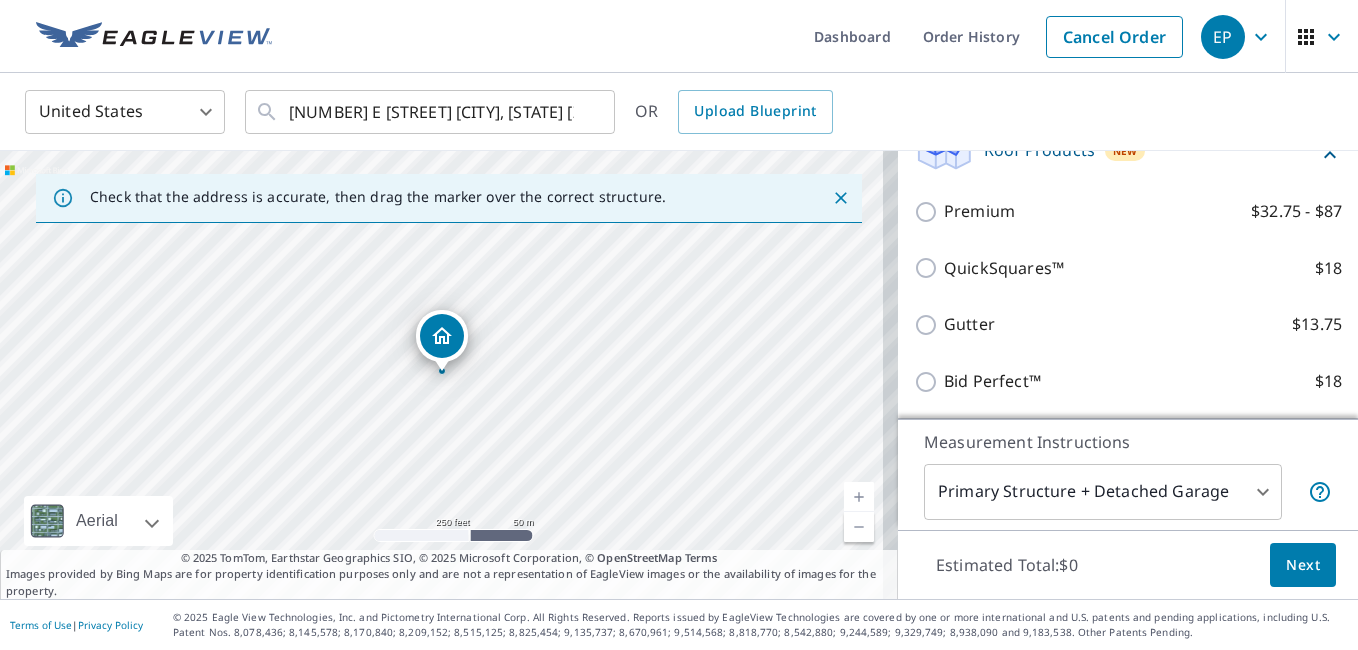 scroll, scrollTop: 328, scrollLeft: 0, axis: vertical 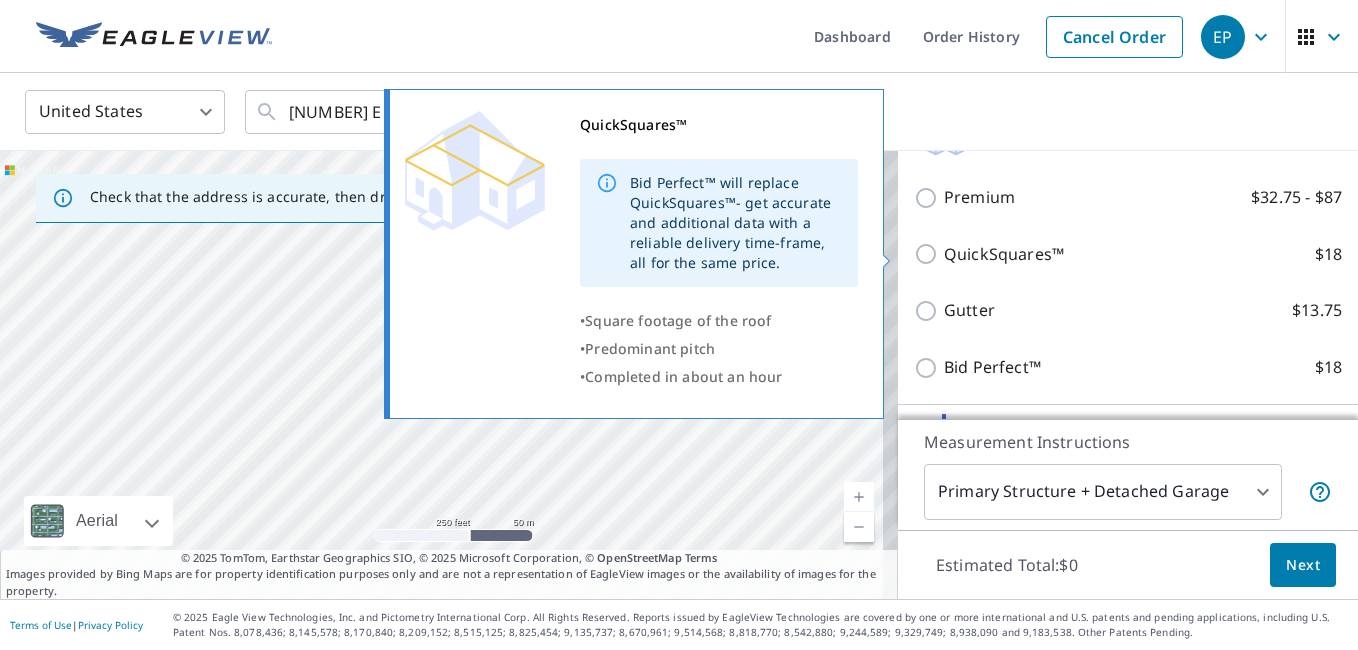 click on "QuickSquares™" at bounding box center [1004, 254] 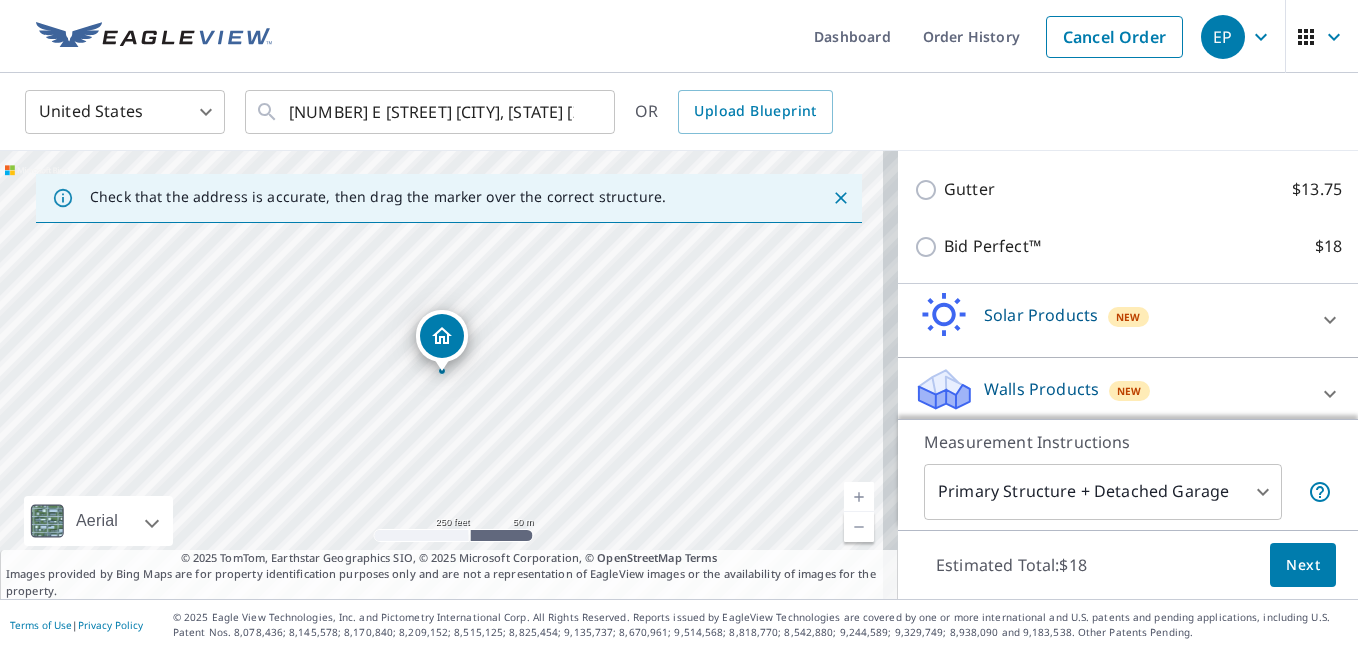 scroll, scrollTop: 527, scrollLeft: 0, axis: vertical 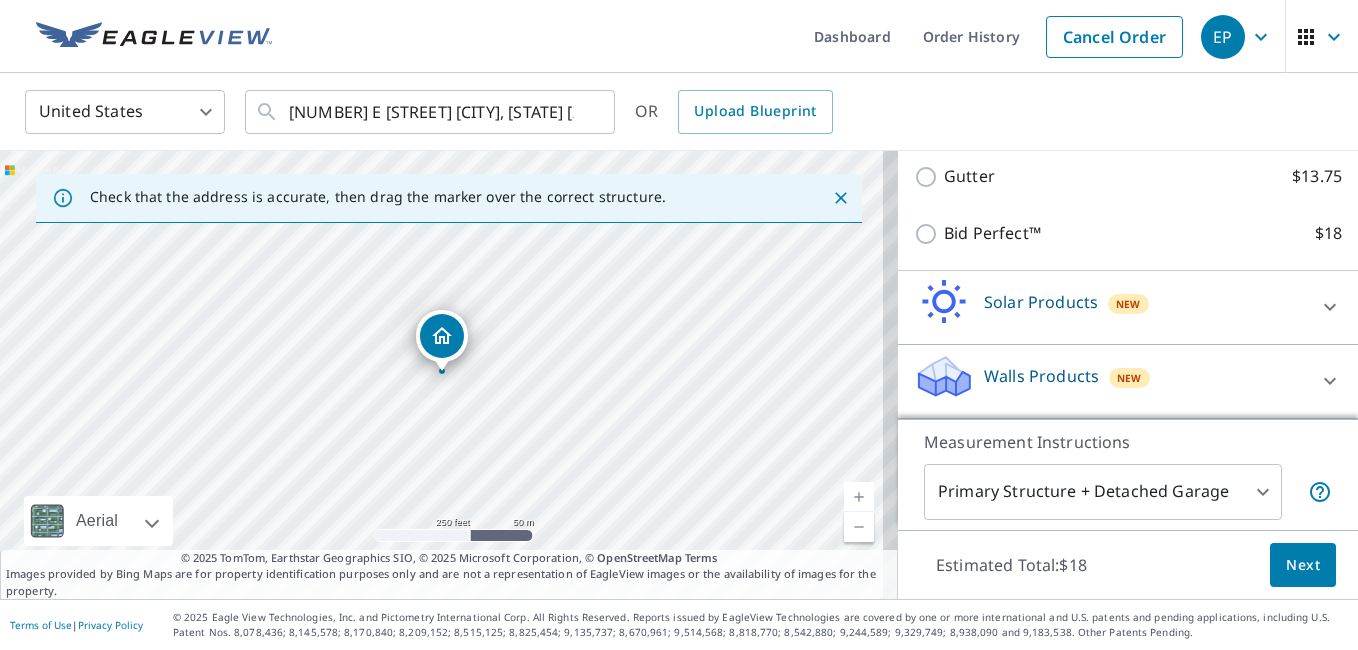click on "Next" at bounding box center (1303, 565) 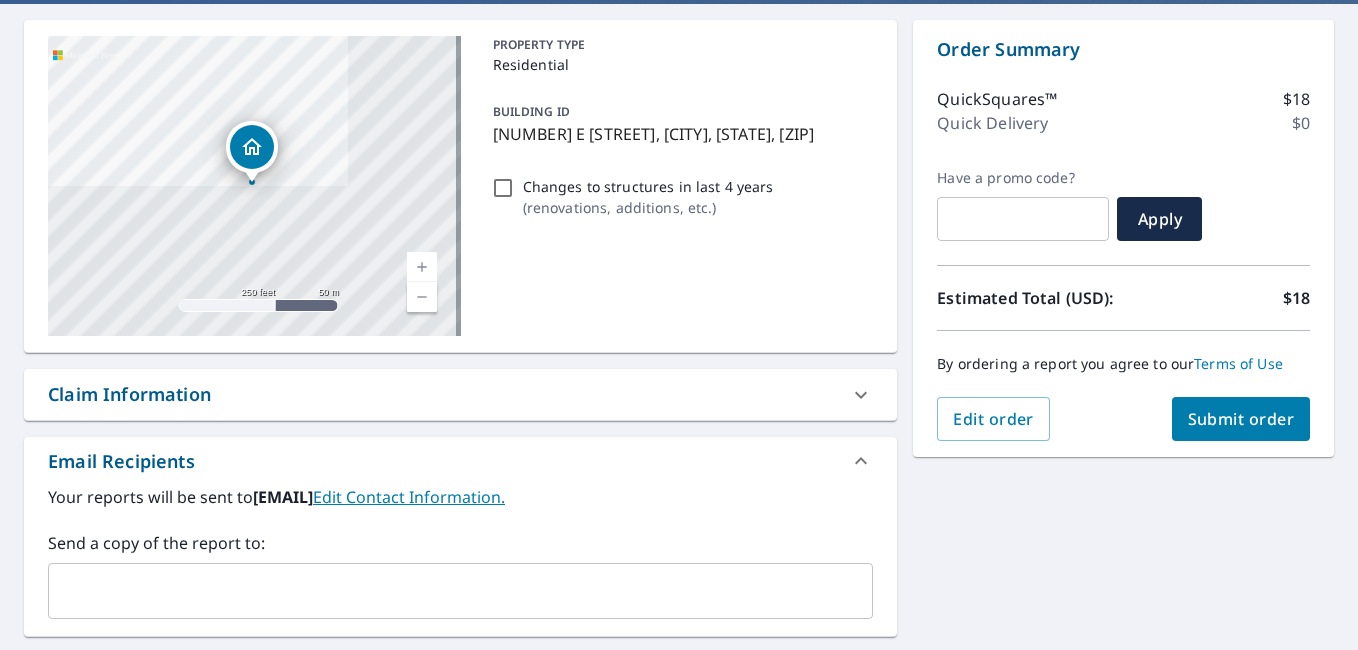 scroll, scrollTop: 209, scrollLeft: 0, axis: vertical 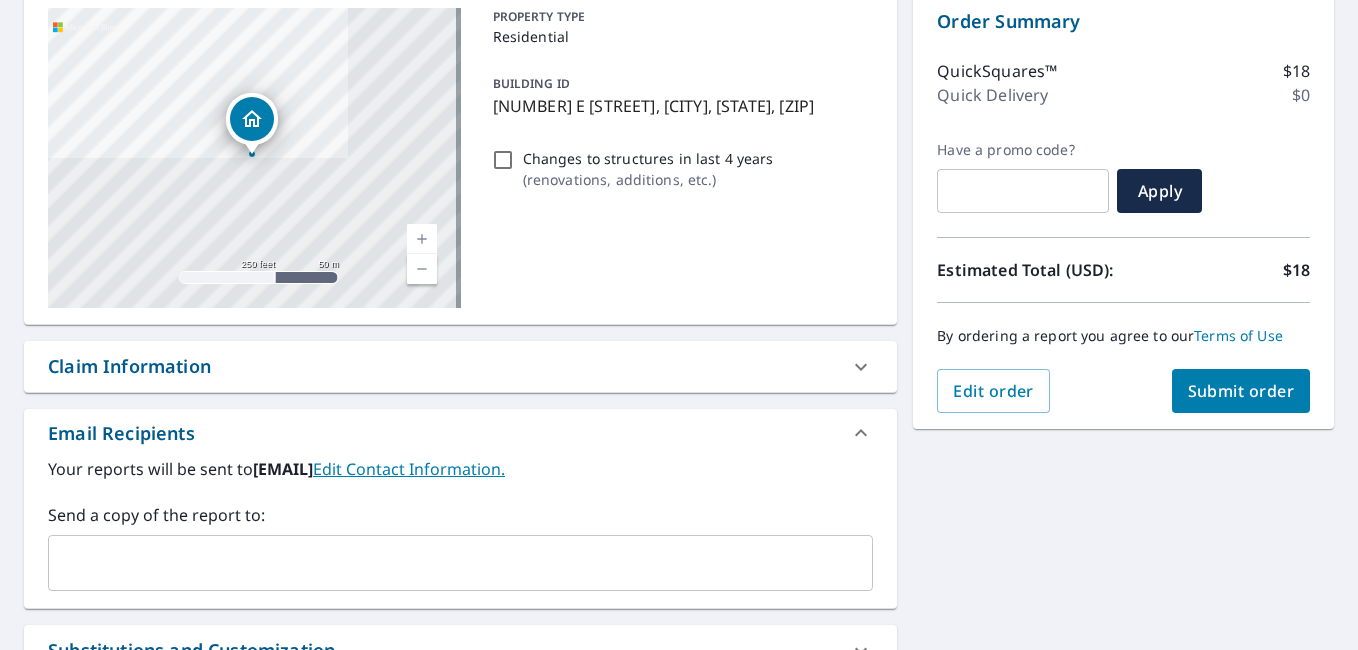 click on "Submit order" at bounding box center [1241, 391] 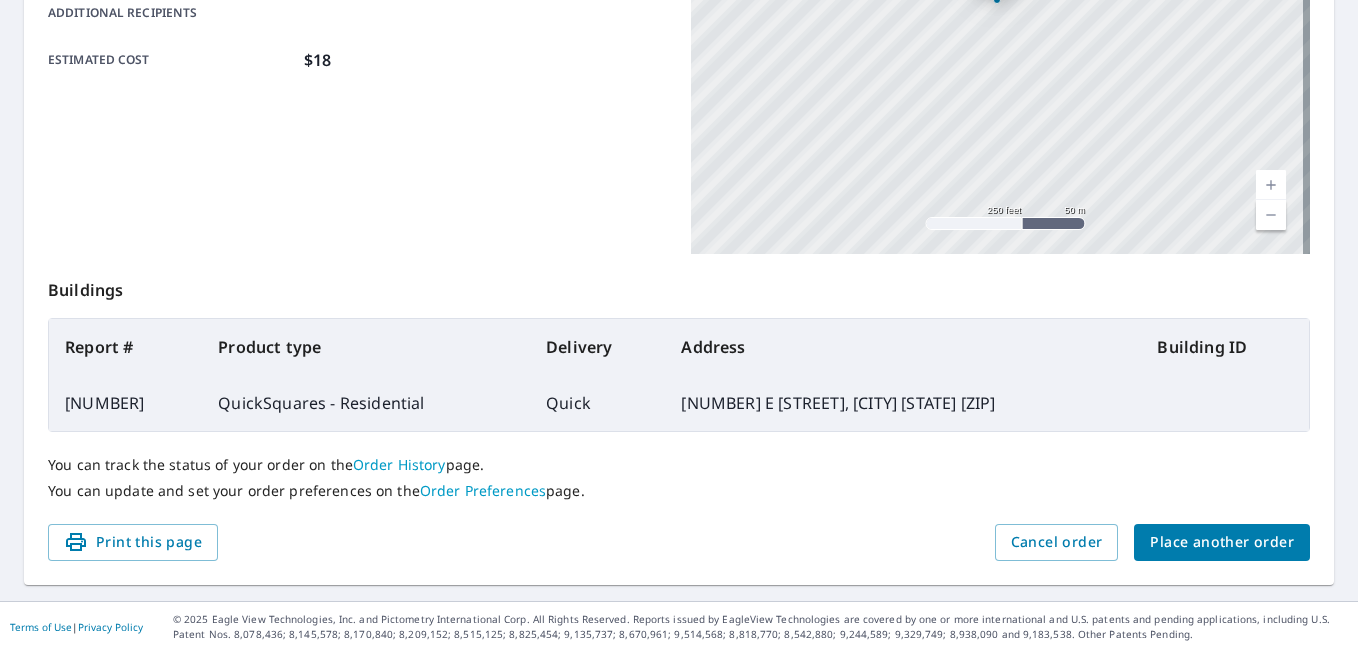 scroll, scrollTop: 527, scrollLeft: 0, axis: vertical 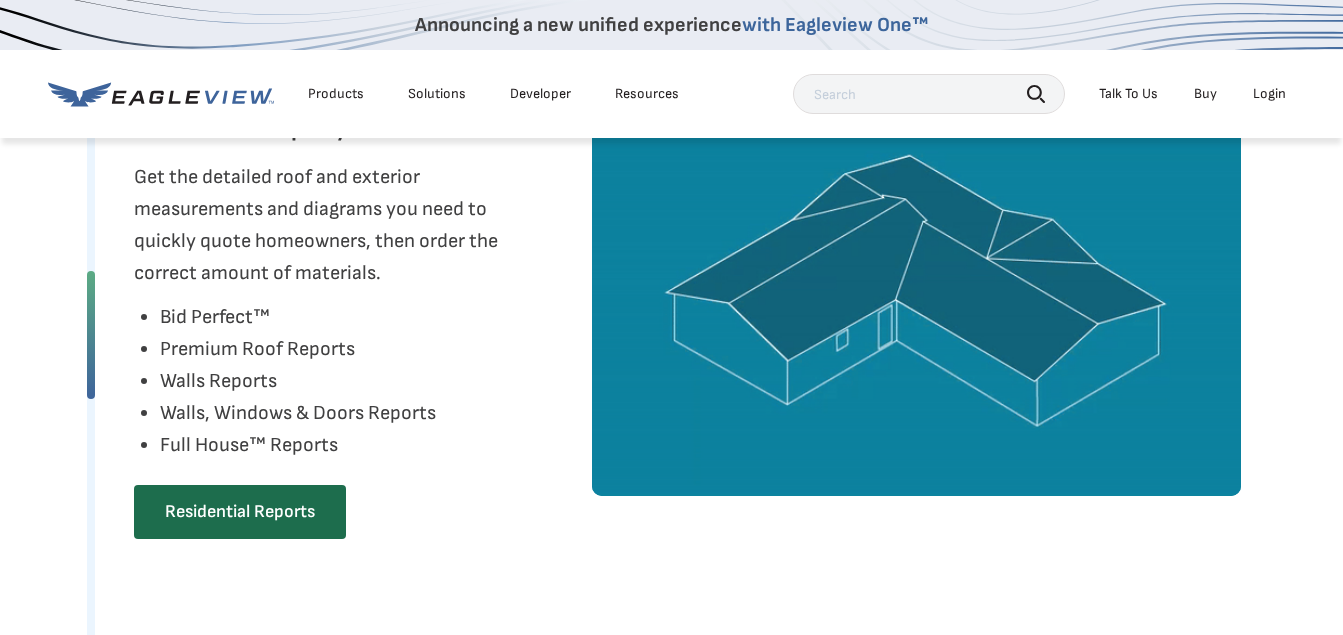 click on "Login" at bounding box center (1269, 94) 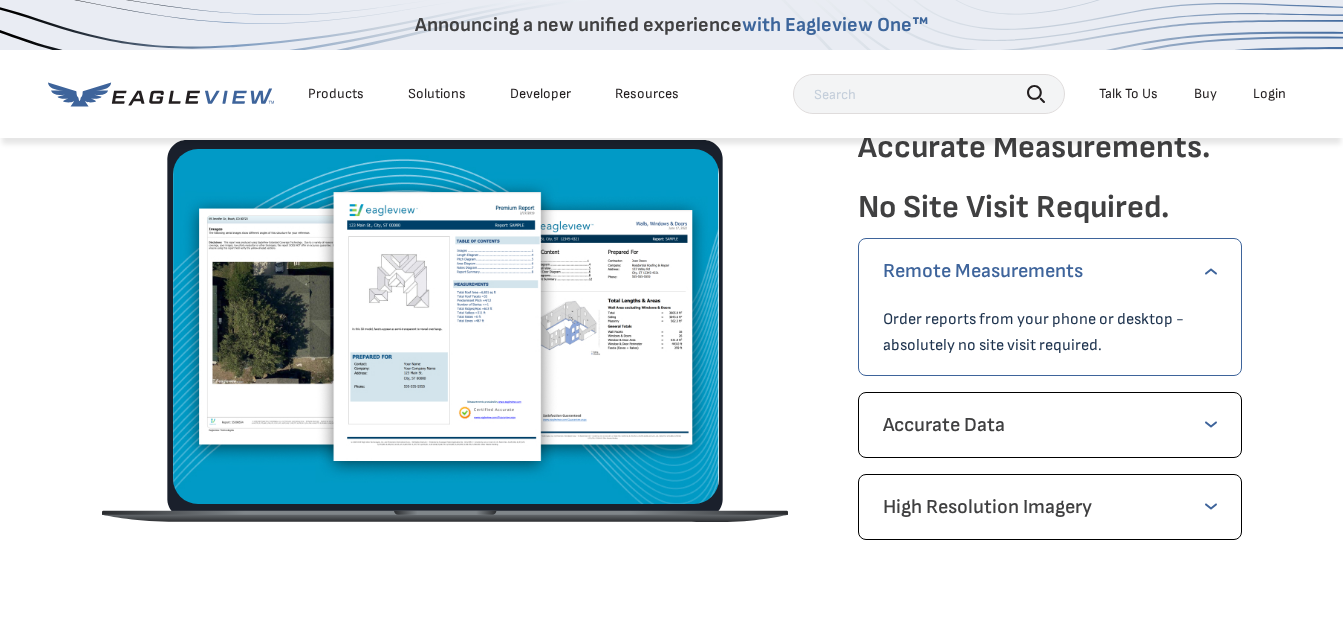 scroll, scrollTop: 2961, scrollLeft: 0, axis: vertical 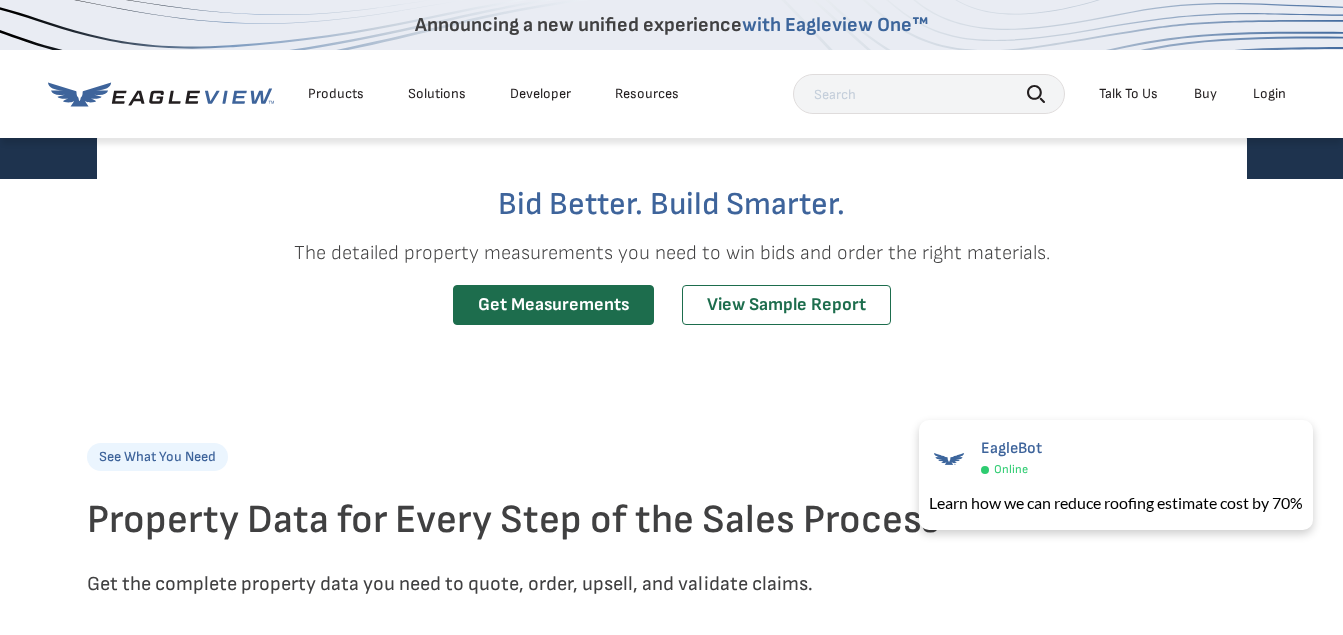 click on "Login" at bounding box center (1269, 94) 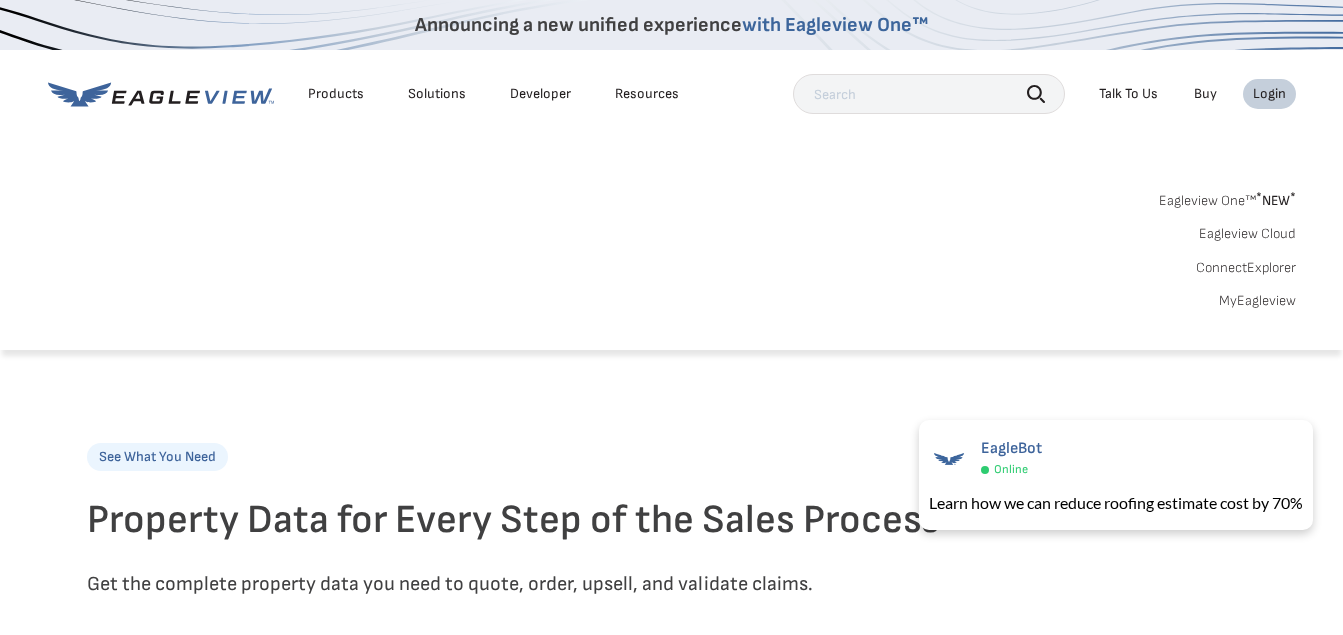 click on "* NEW *" at bounding box center (1276, 200) 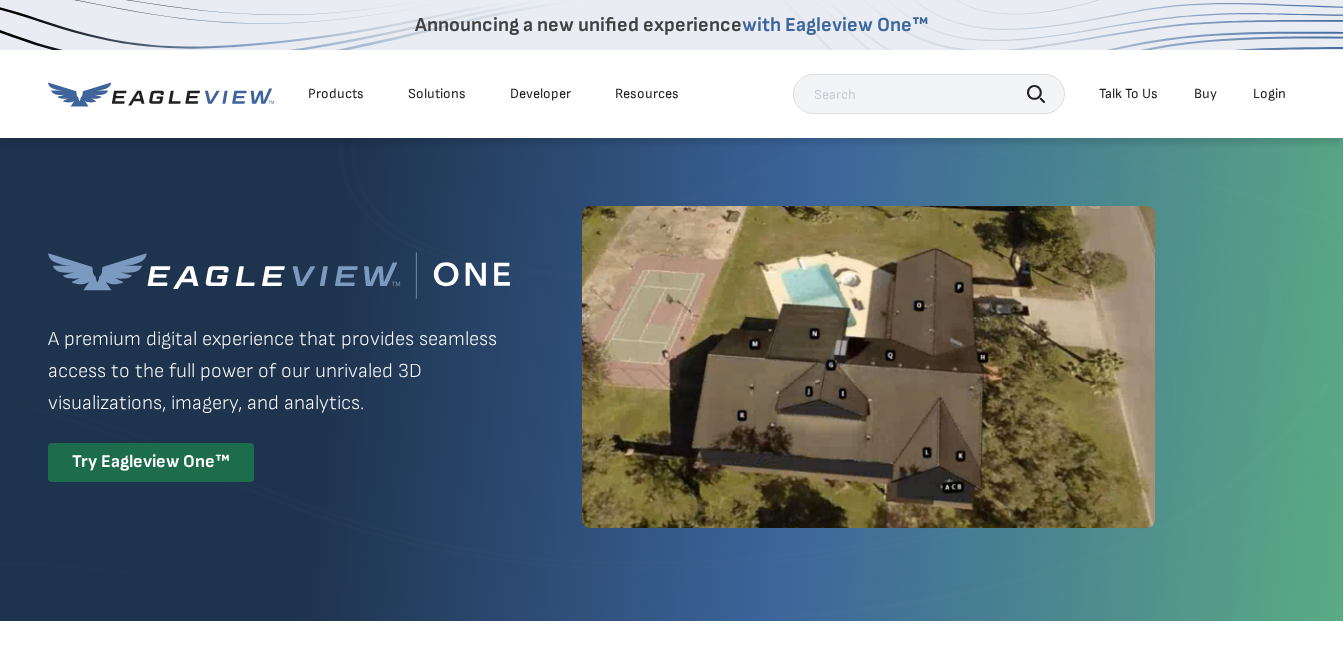 scroll, scrollTop: 0, scrollLeft: 0, axis: both 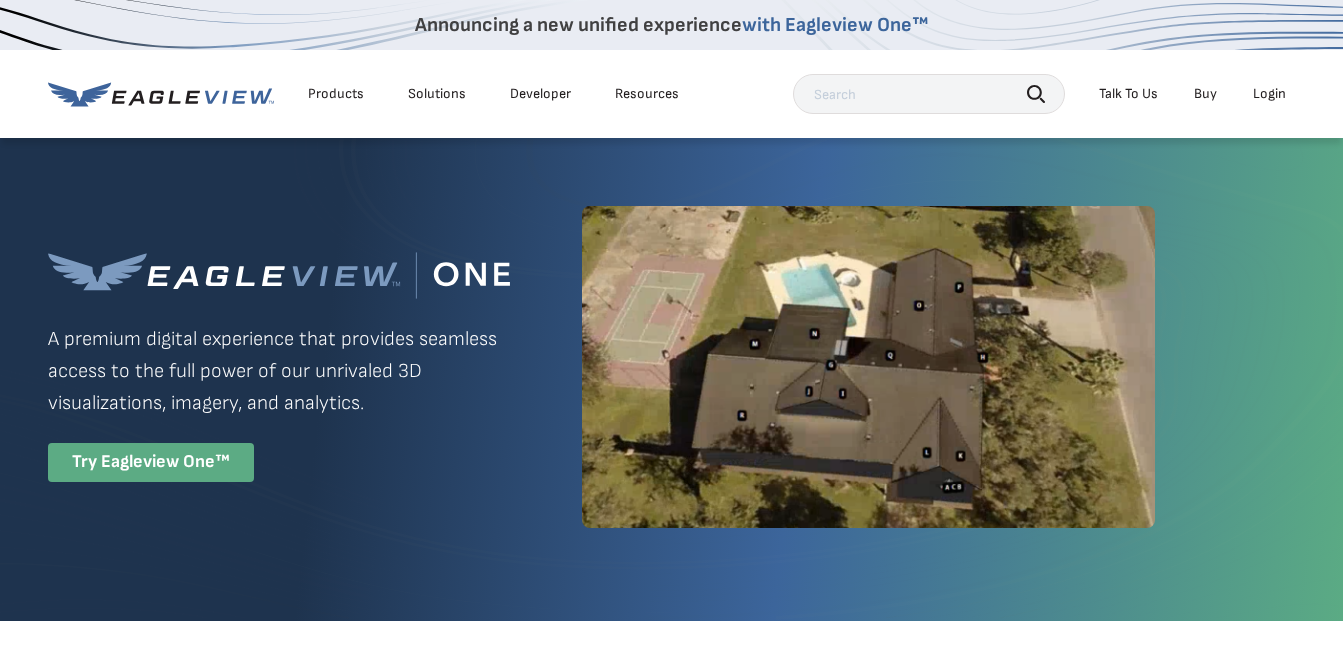 click on "Try Eagleview One™" at bounding box center (151, 462) 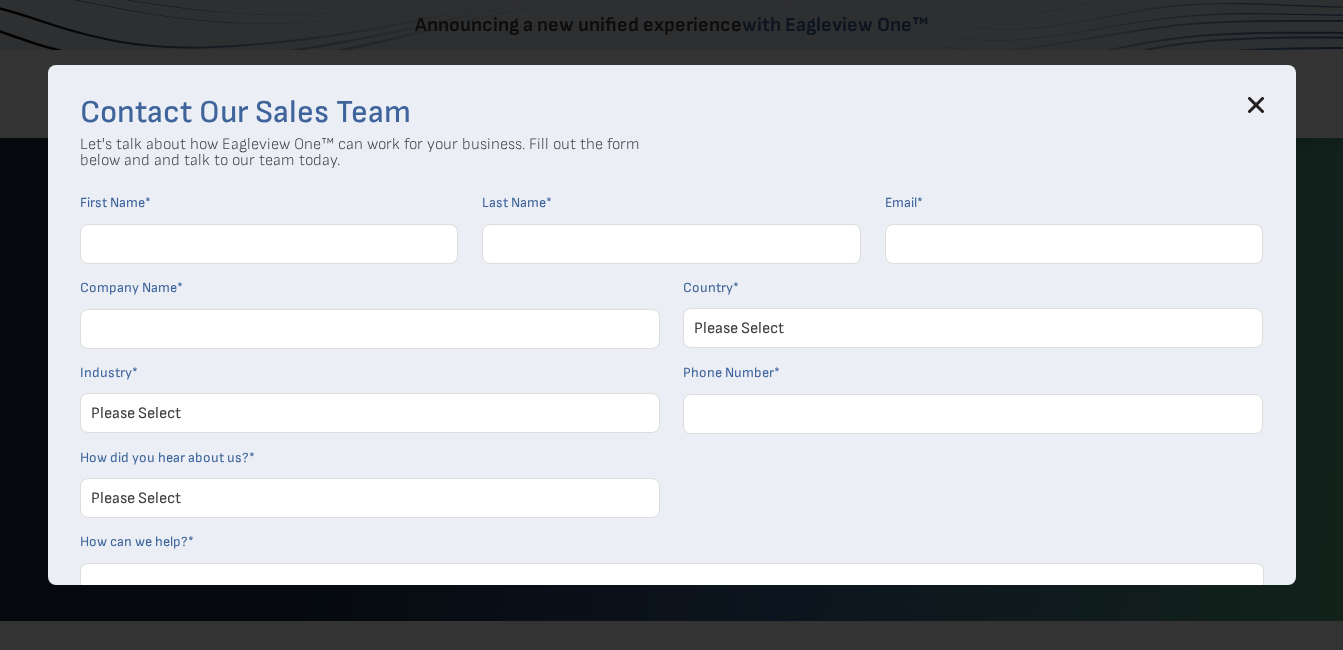 click on "Contact Our Sales Team" at bounding box center (672, 113) 